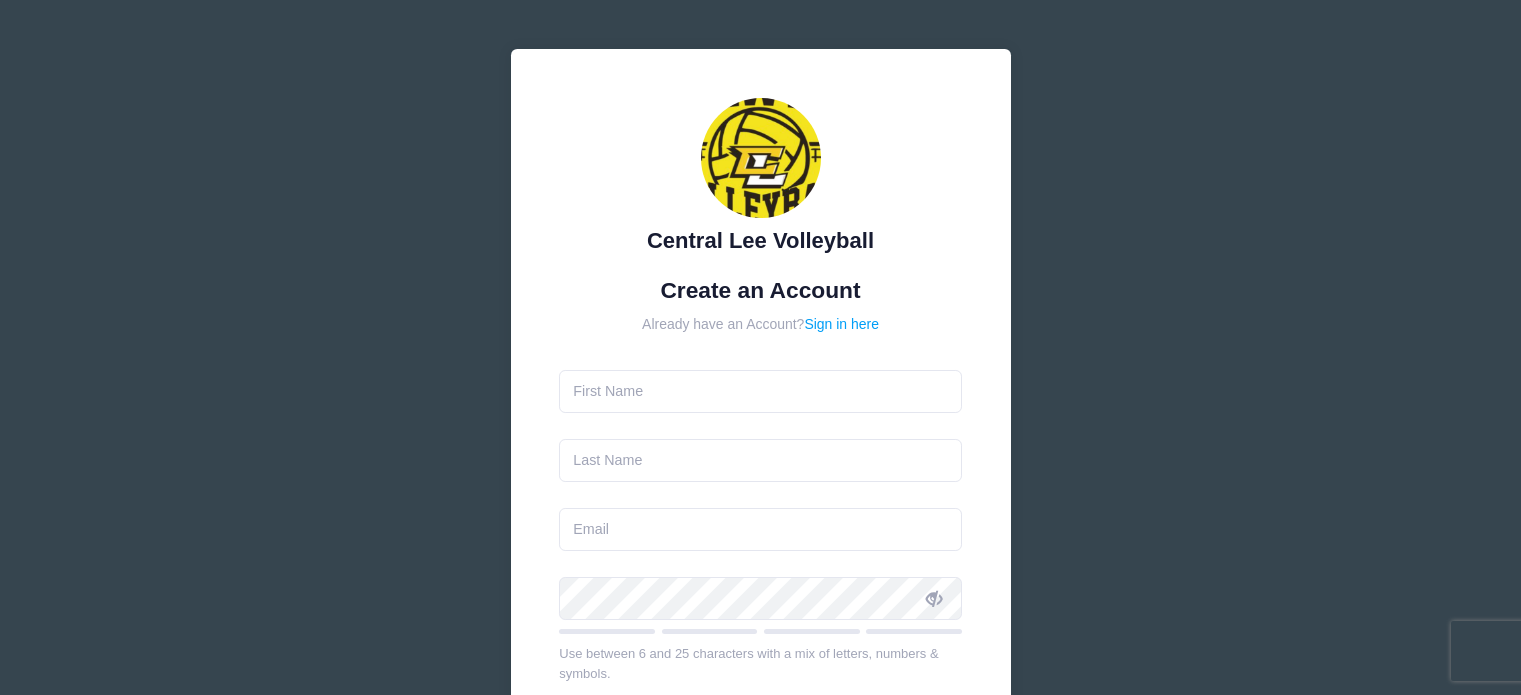 scroll, scrollTop: 0, scrollLeft: 0, axis: both 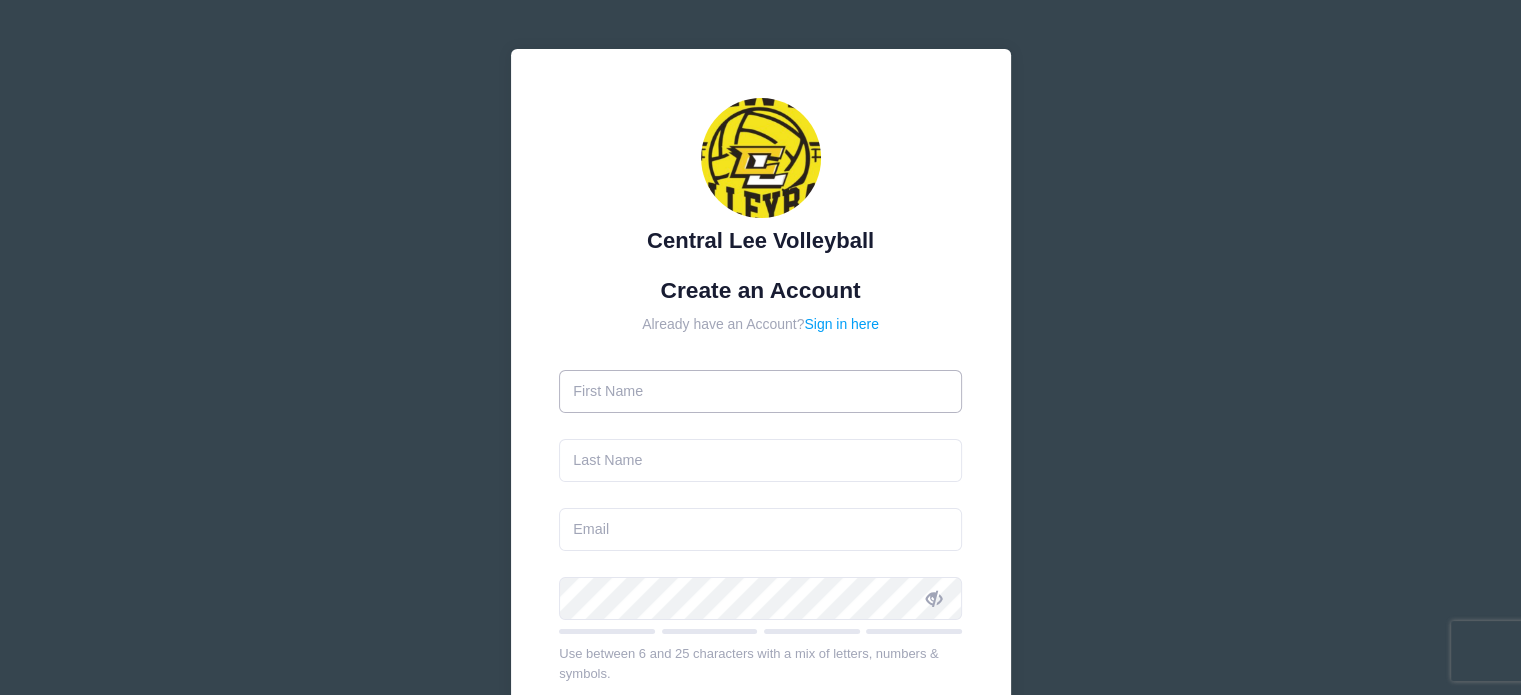 click at bounding box center (760, 391) 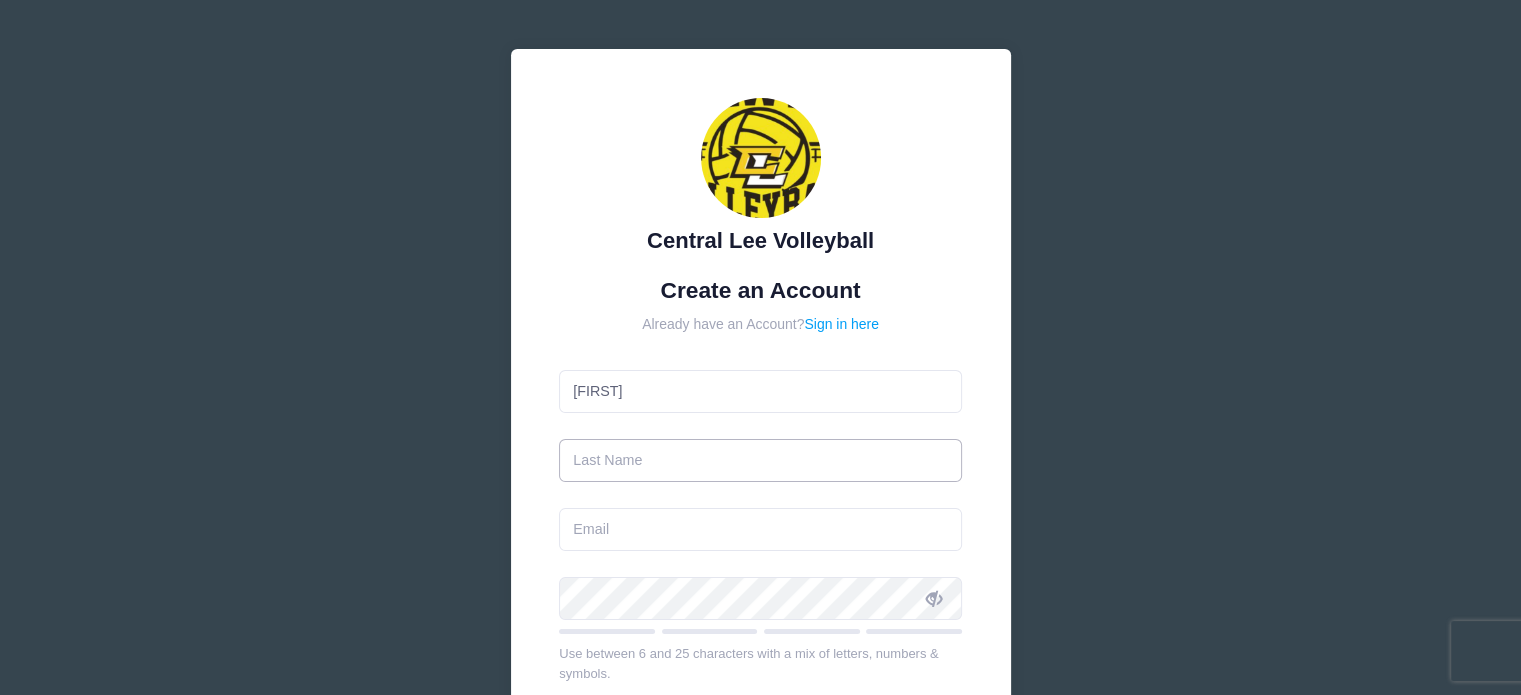 type on "[LAST]" 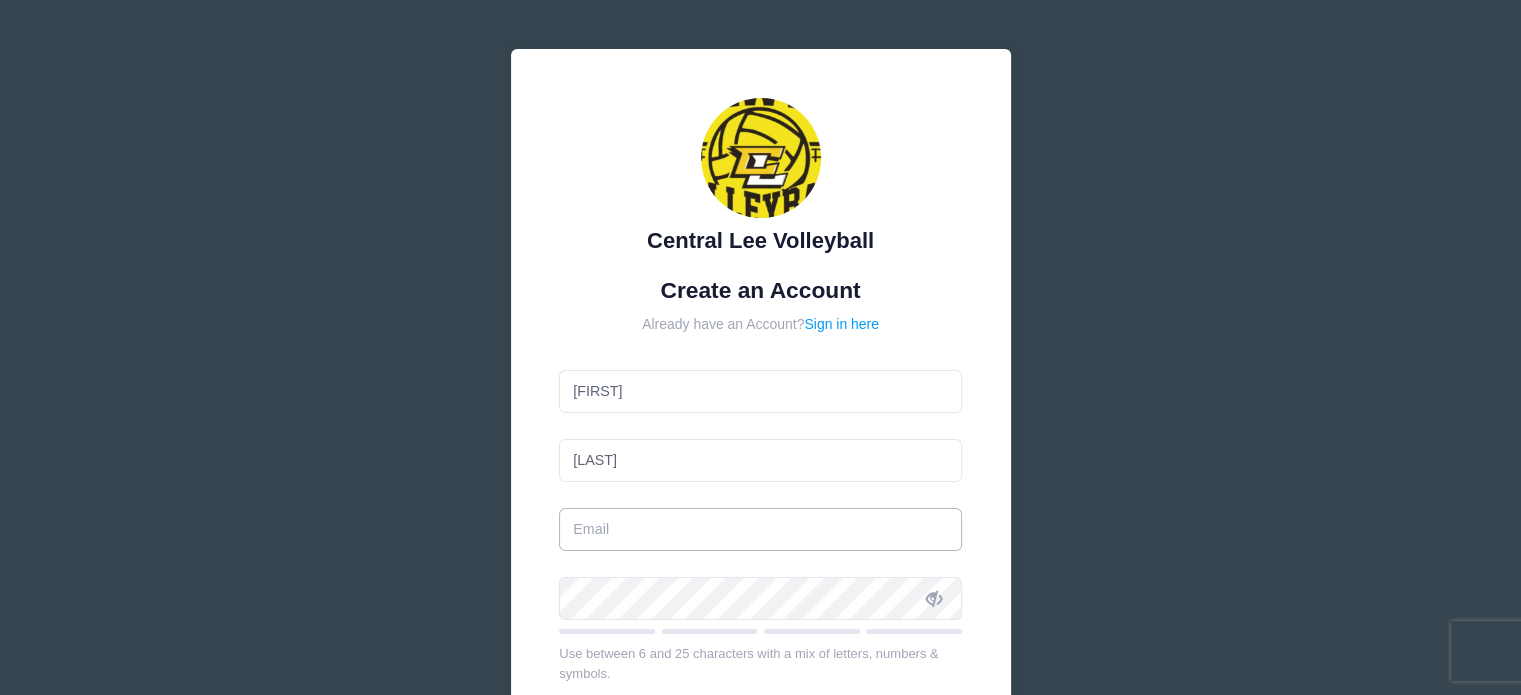 type on "[EMAIL]" 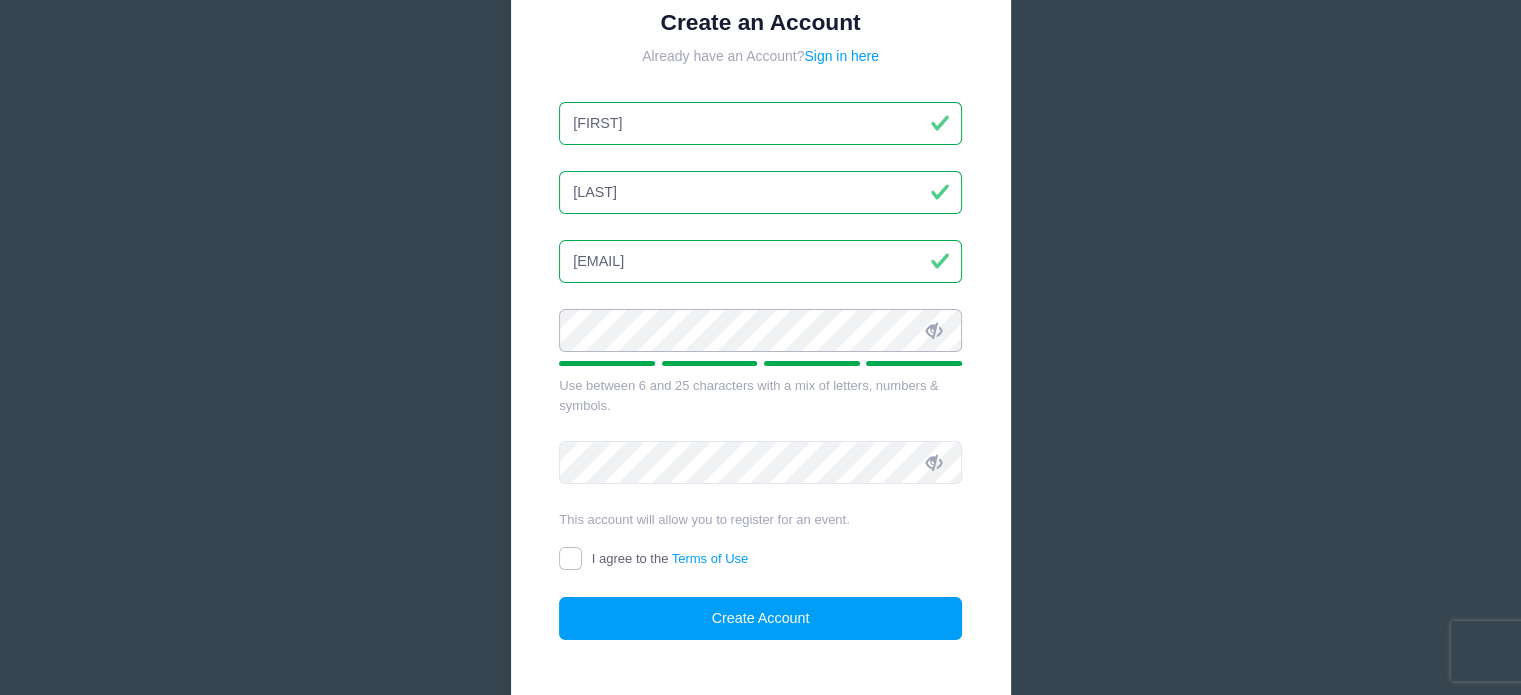scroll, scrollTop: 274, scrollLeft: 0, axis: vertical 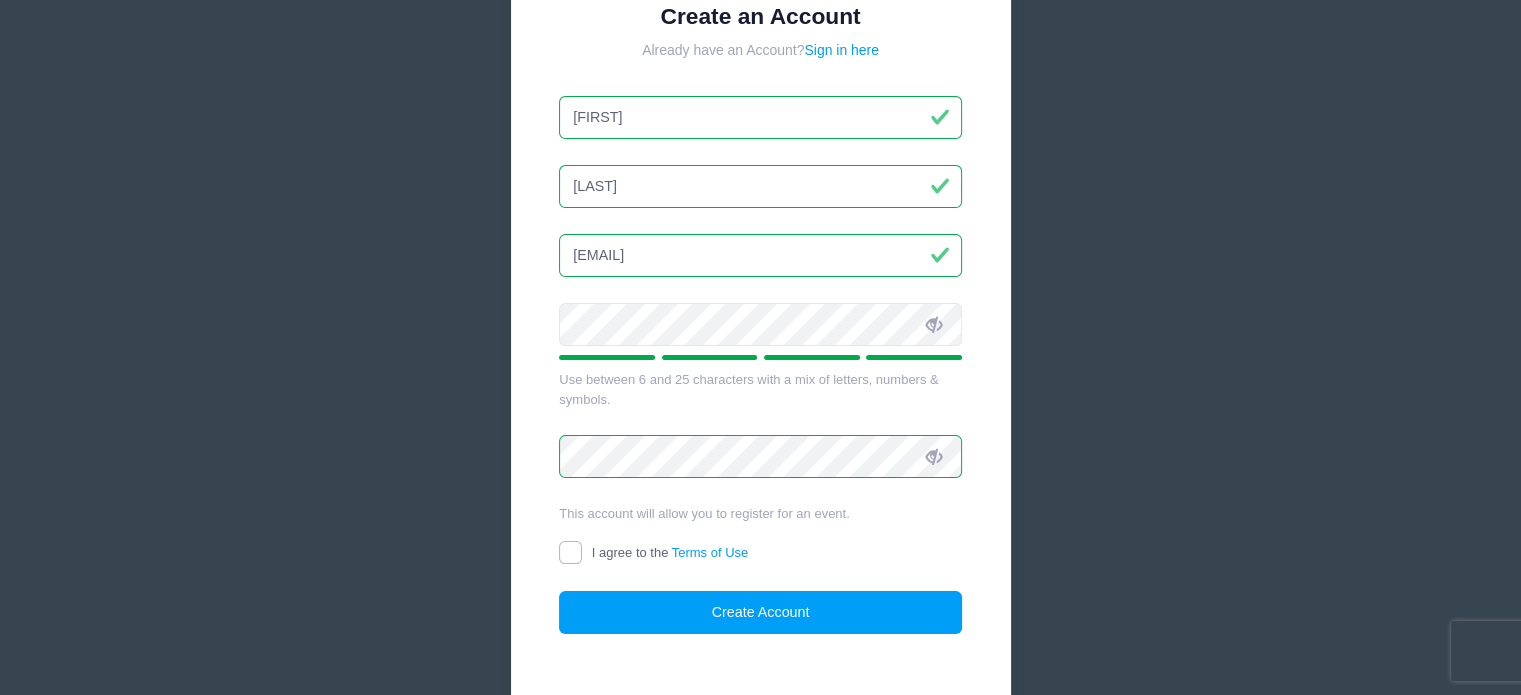click on "I agree to the
Terms of Use" at bounding box center [570, 552] 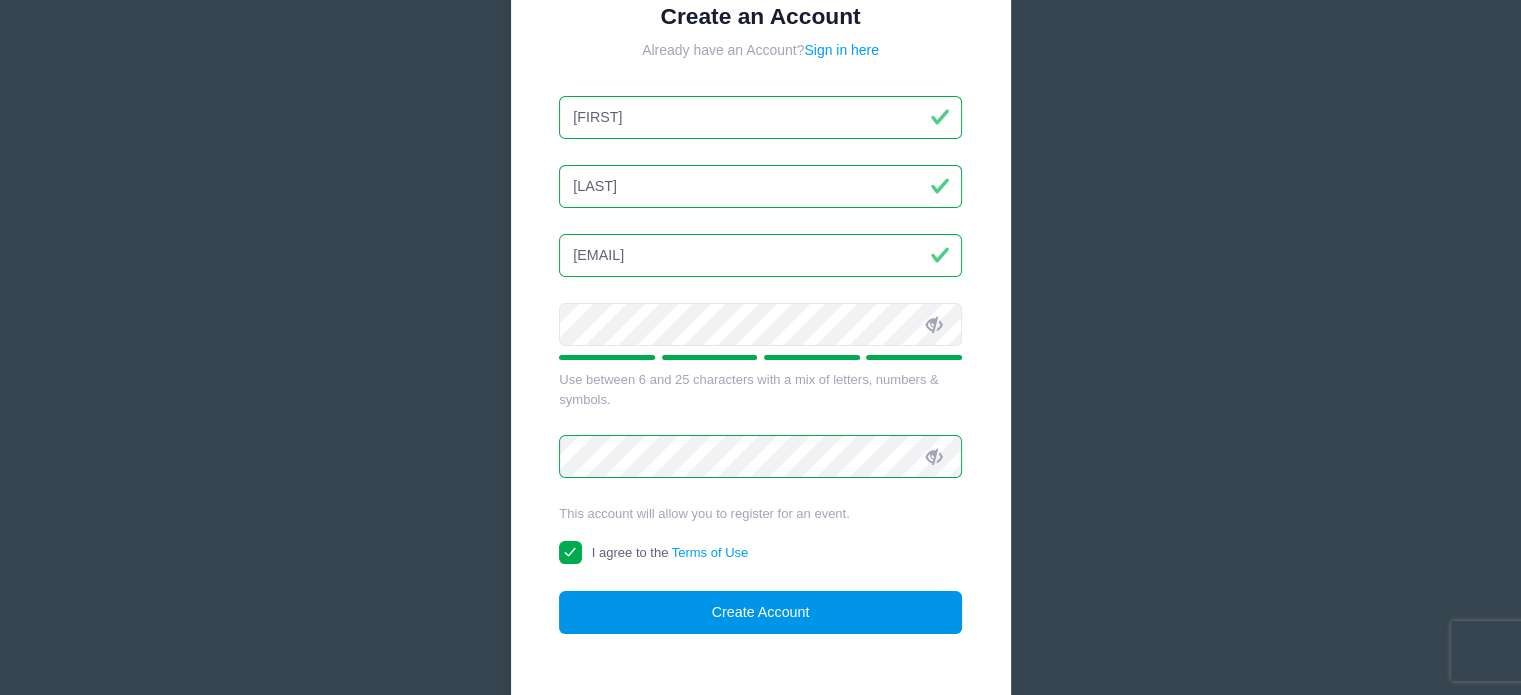 click on "Create Account" at bounding box center [760, 612] 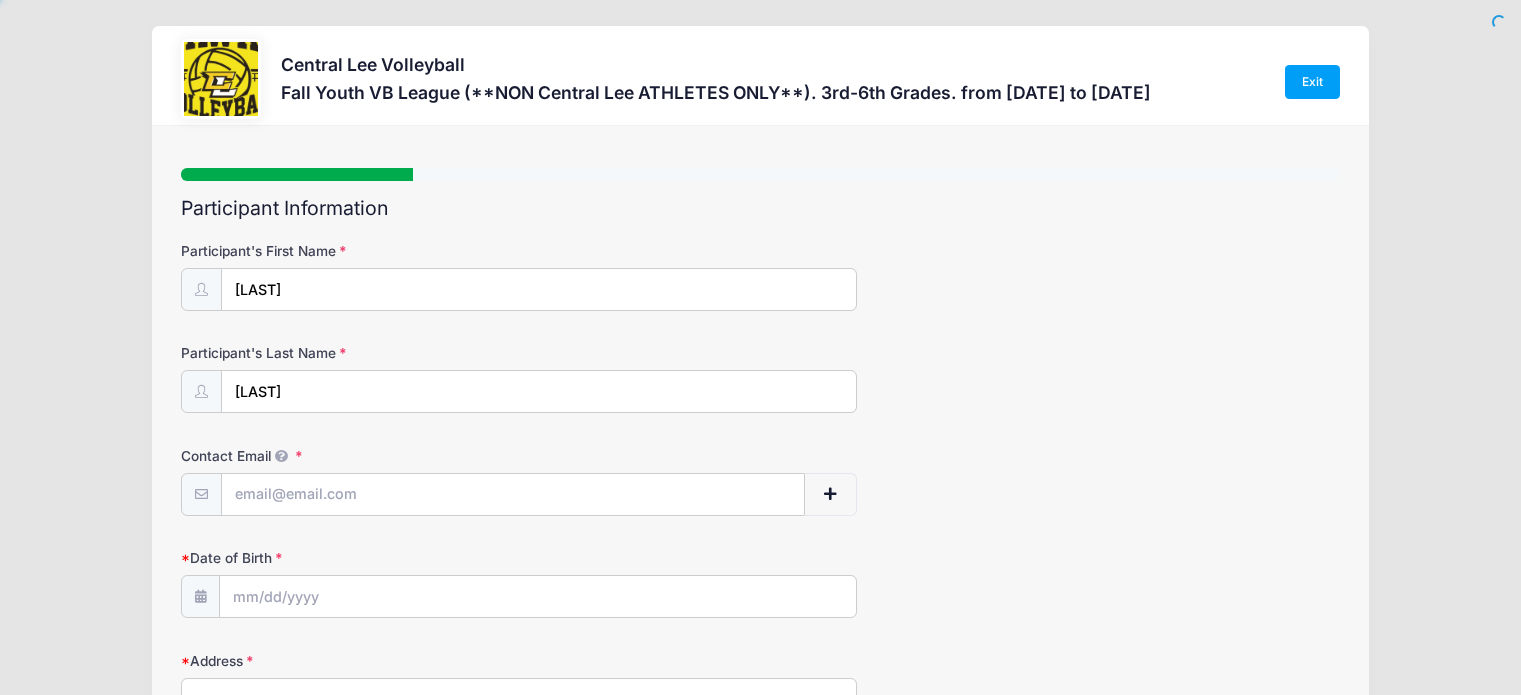 select 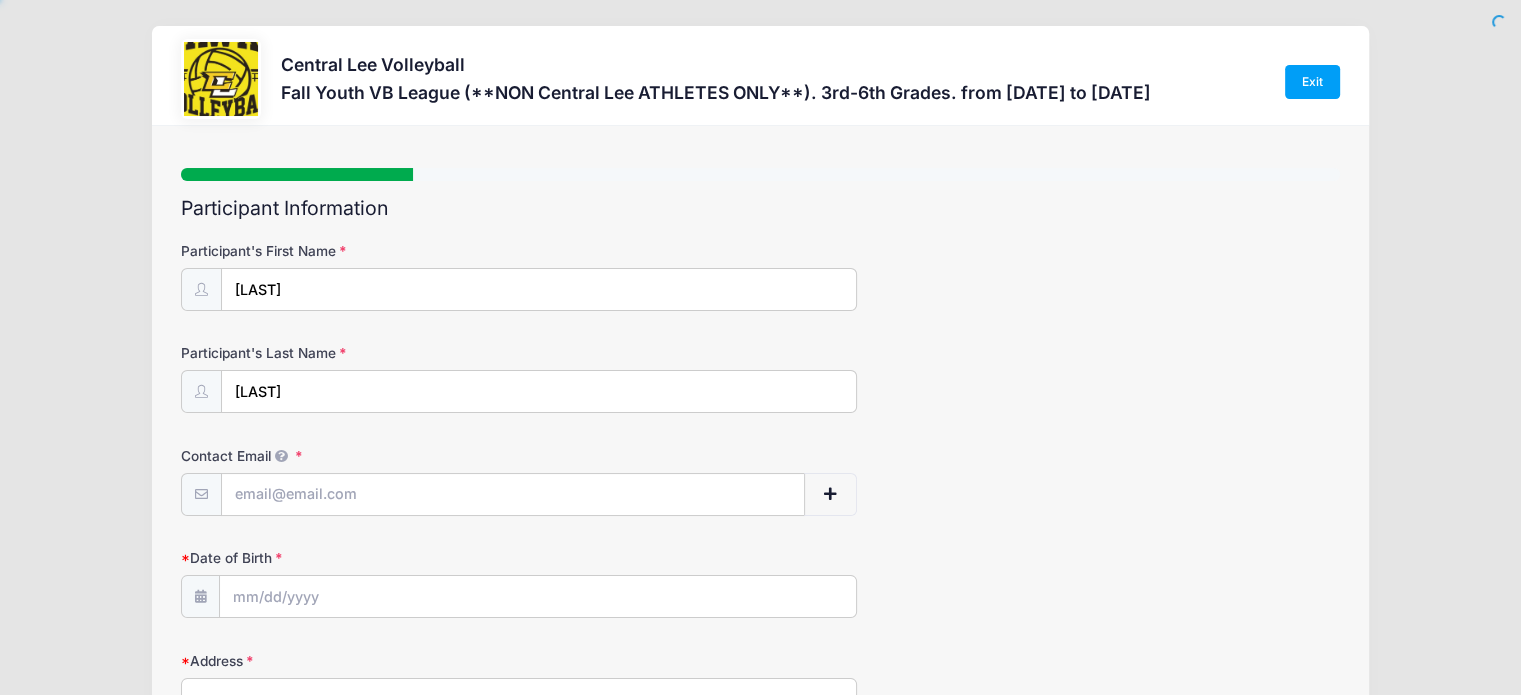scroll, scrollTop: 0, scrollLeft: 0, axis: both 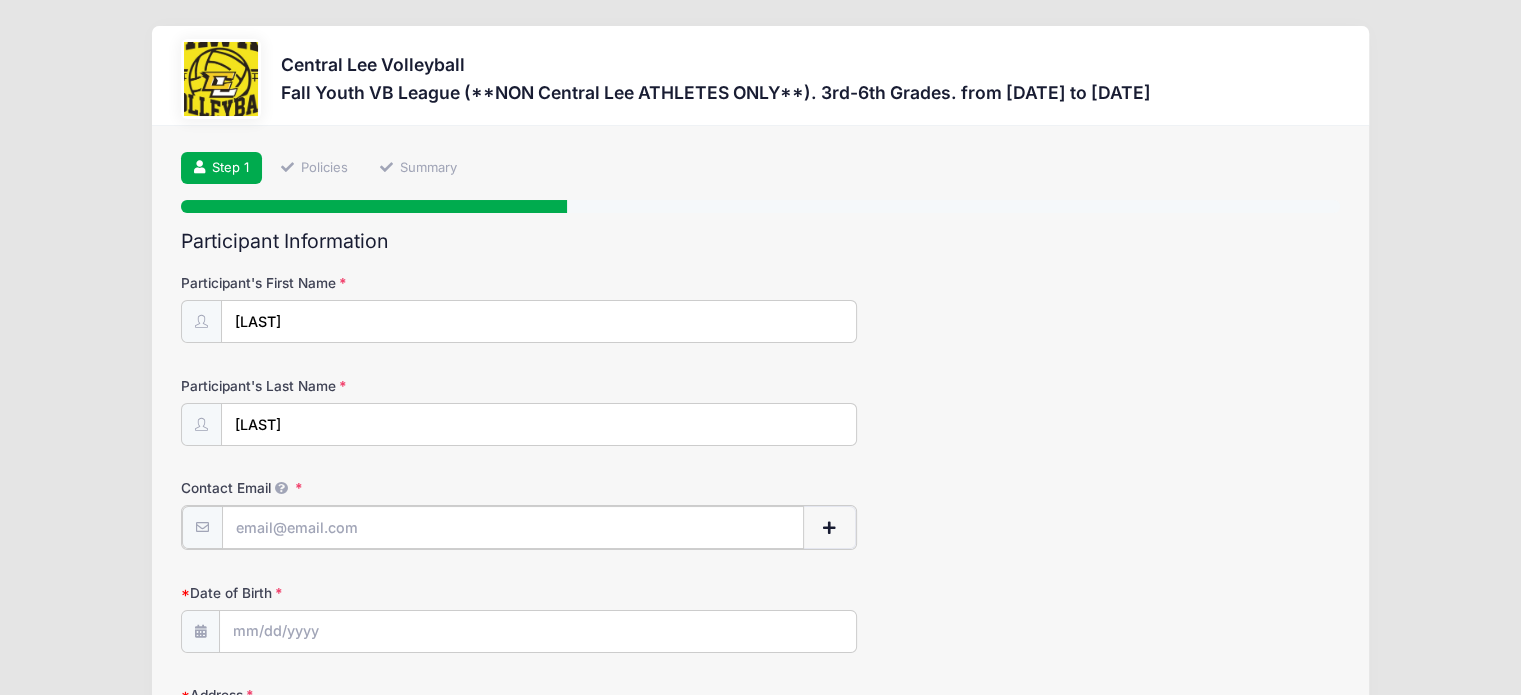 click on "Contact Email" at bounding box center [513, 527] 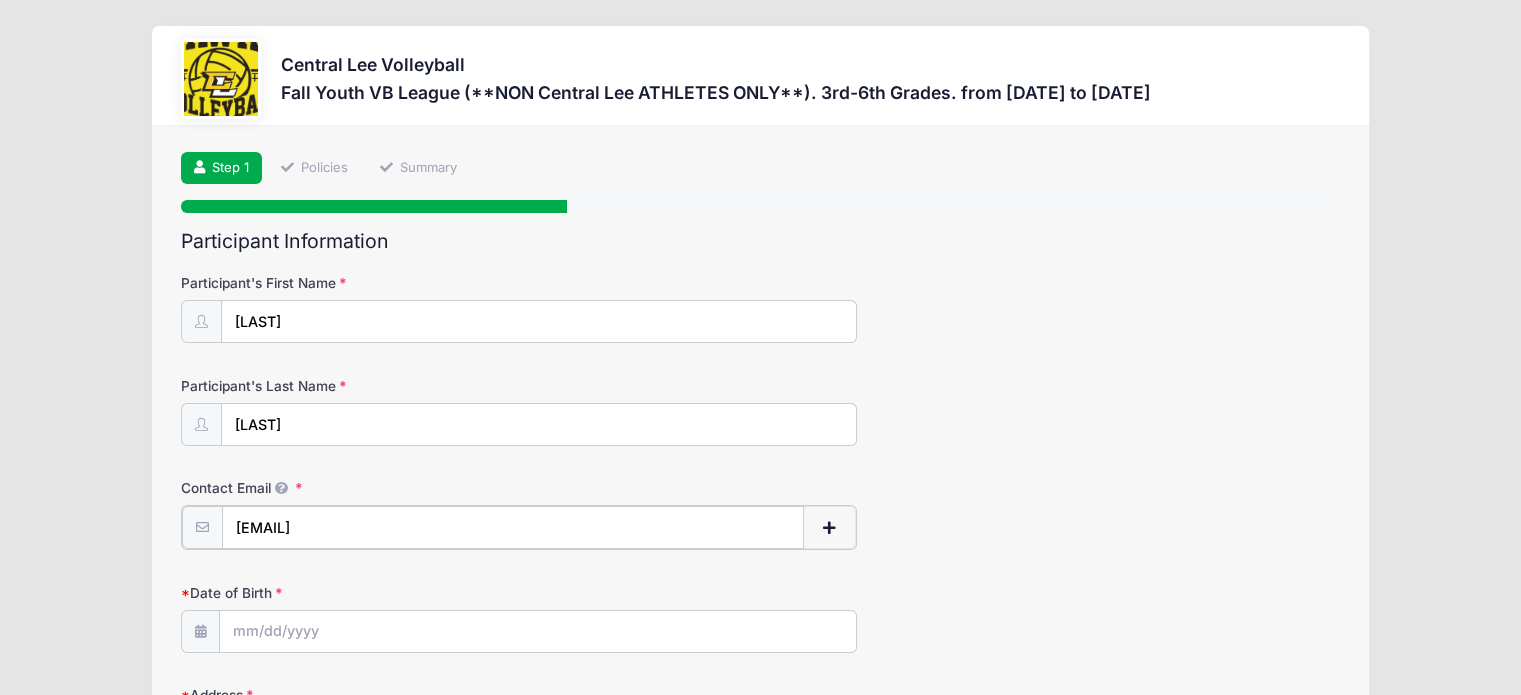 type on "[EMAIL]" 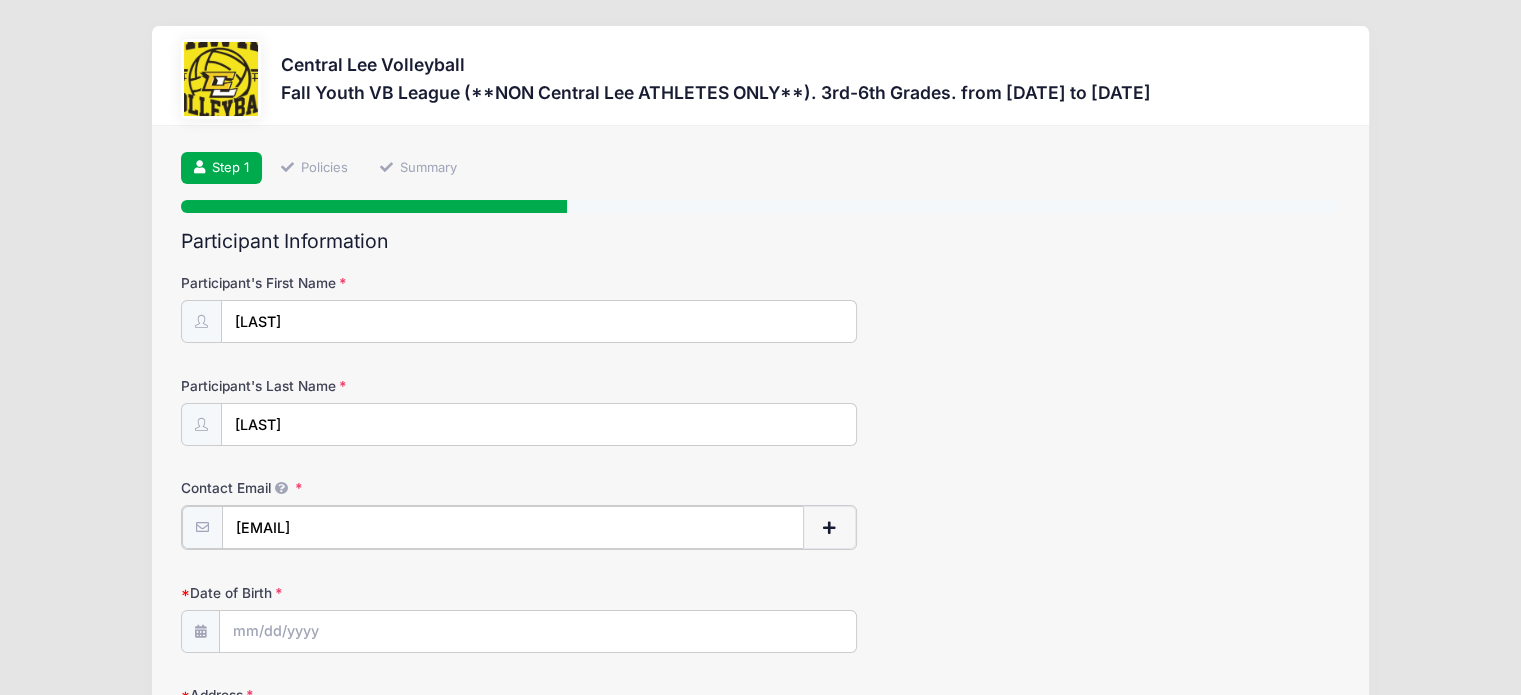 type 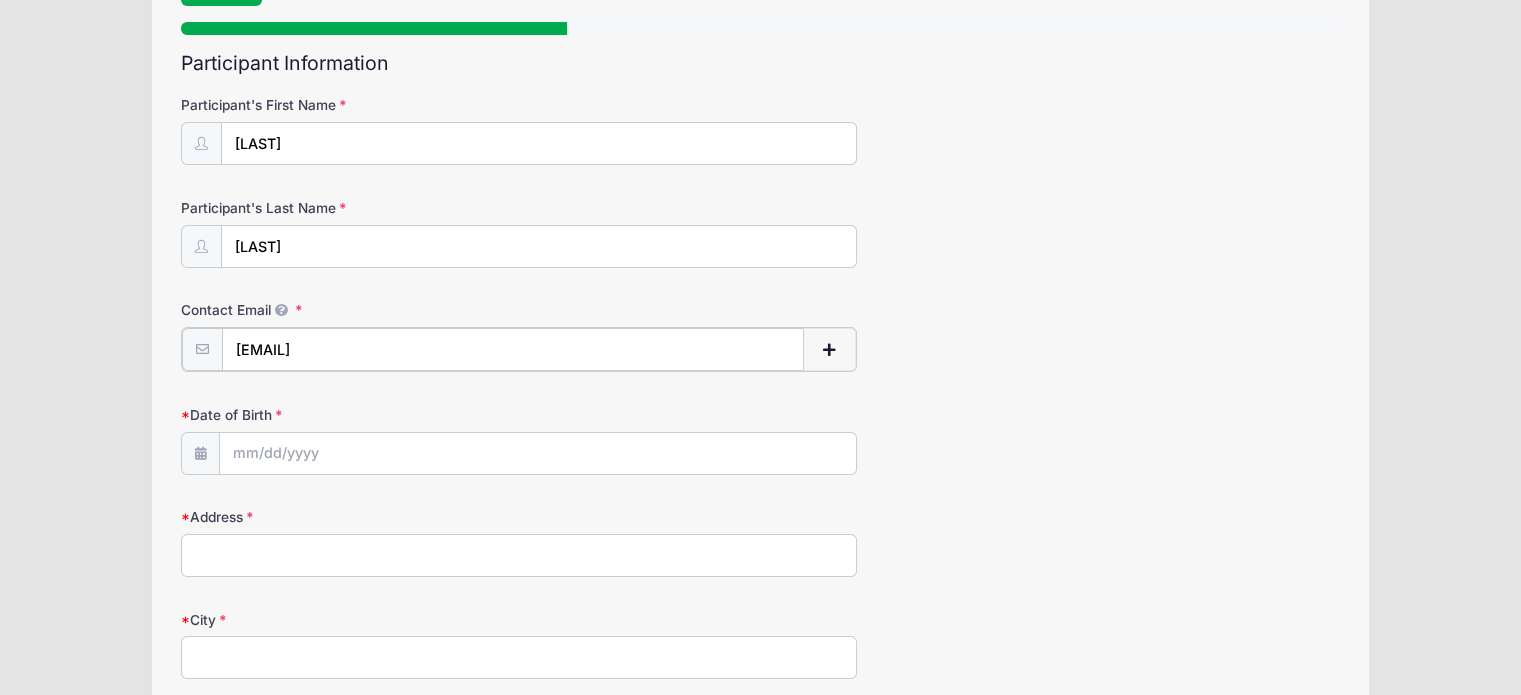 scroll, scrollTop: 181, scrollLeft: 0, axis: vertical 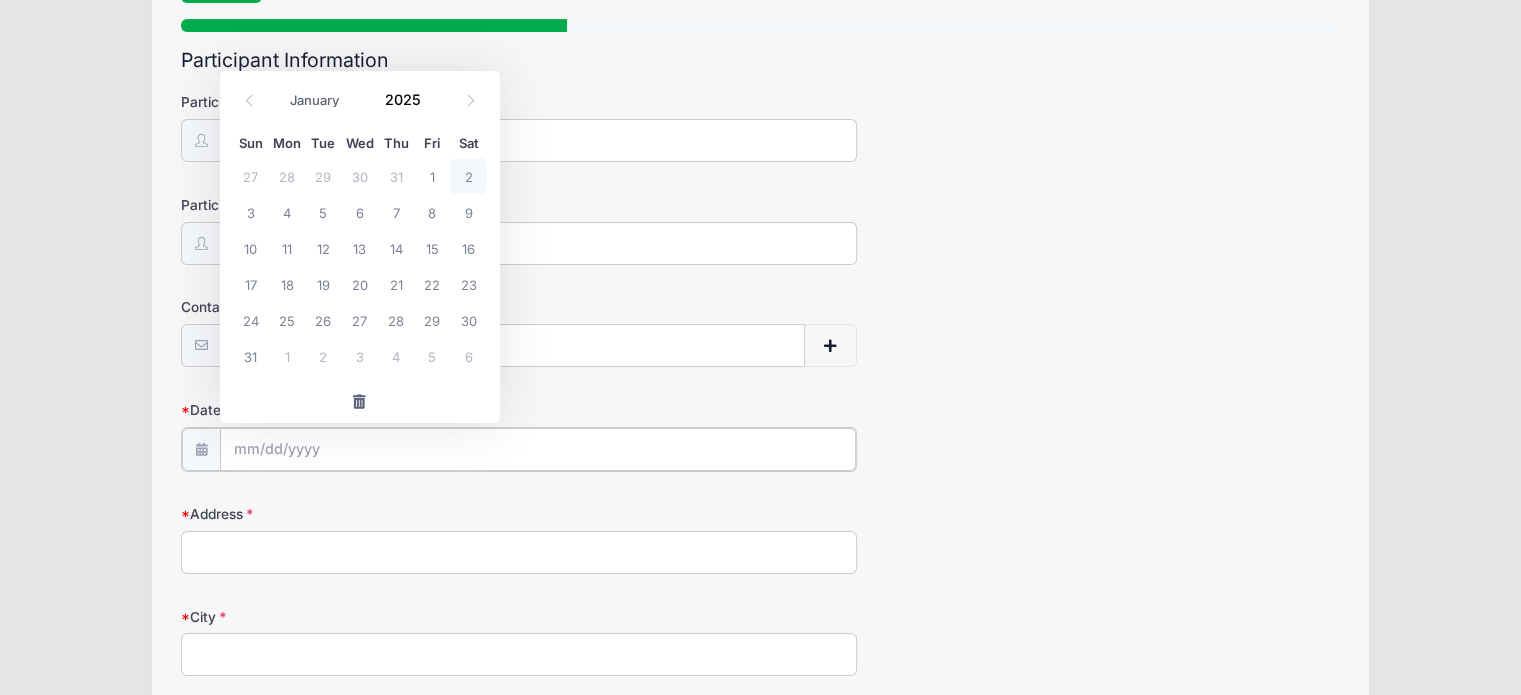 click on "Date of Birth" at bounding box center (538, 449) 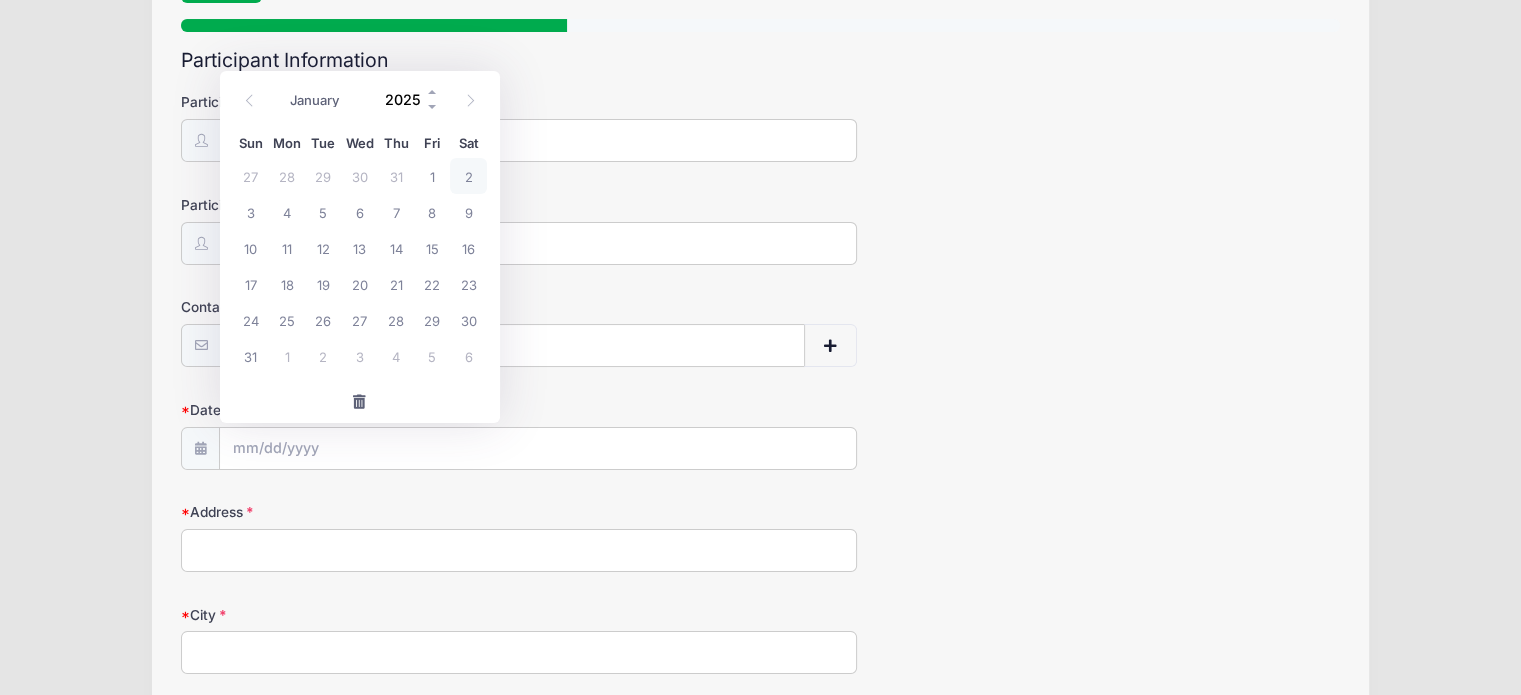 click on "2025" at bounding box center [407, 100] 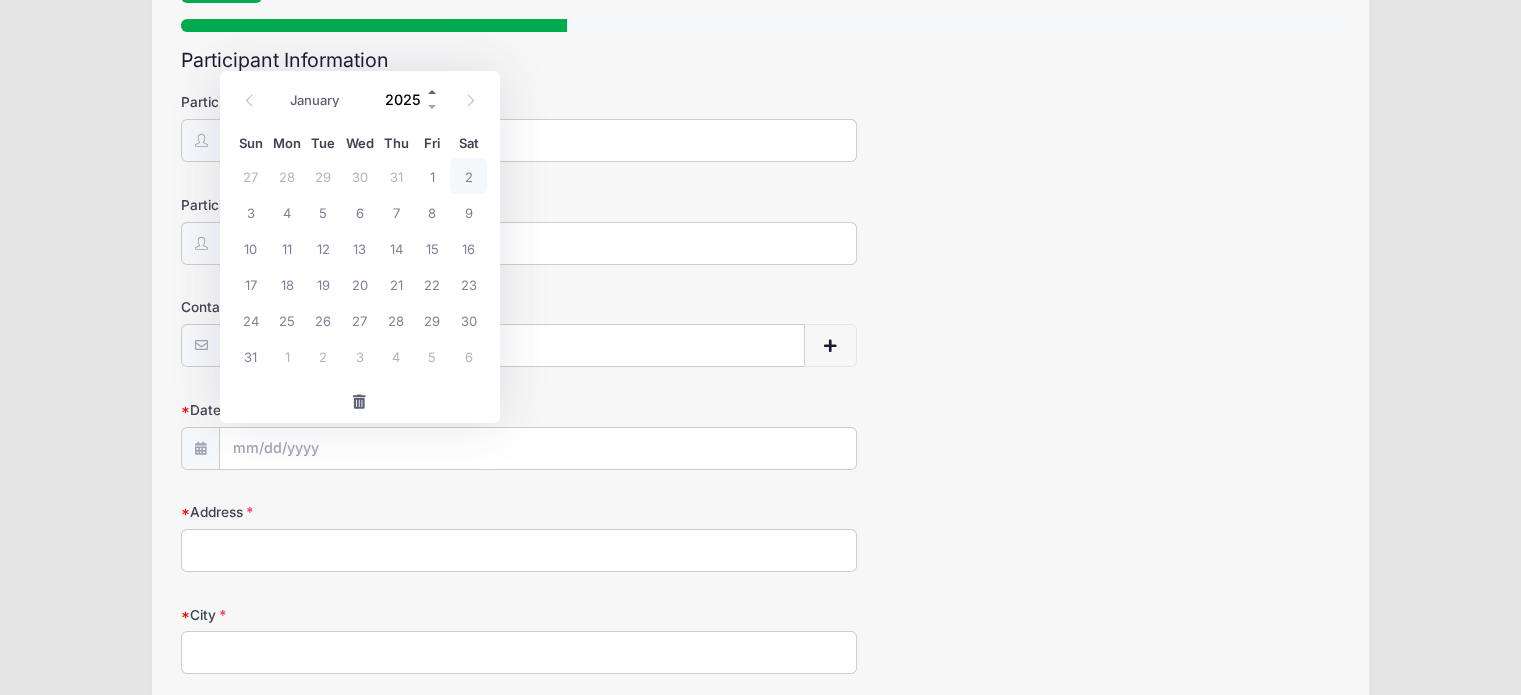 click at bounding box center [433, 92] 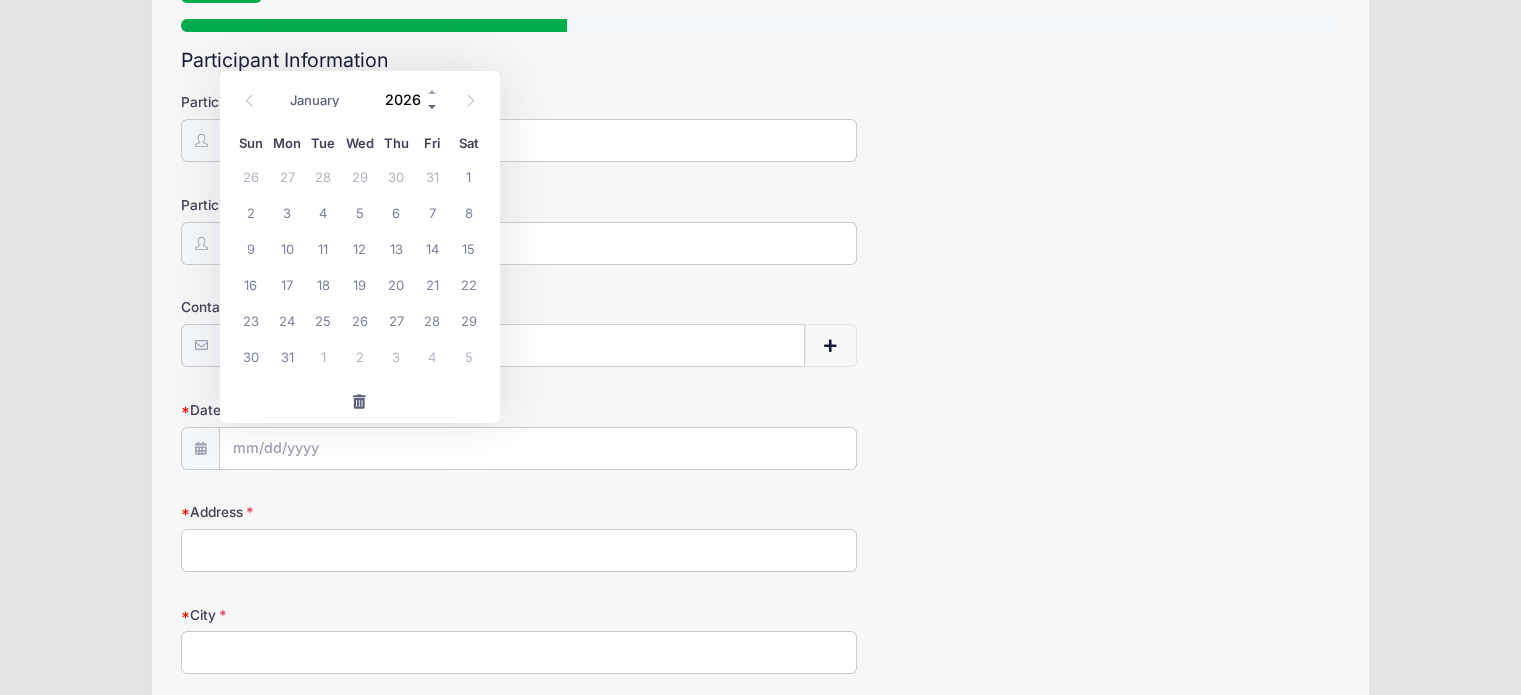 click at bounding box center [433, 107] 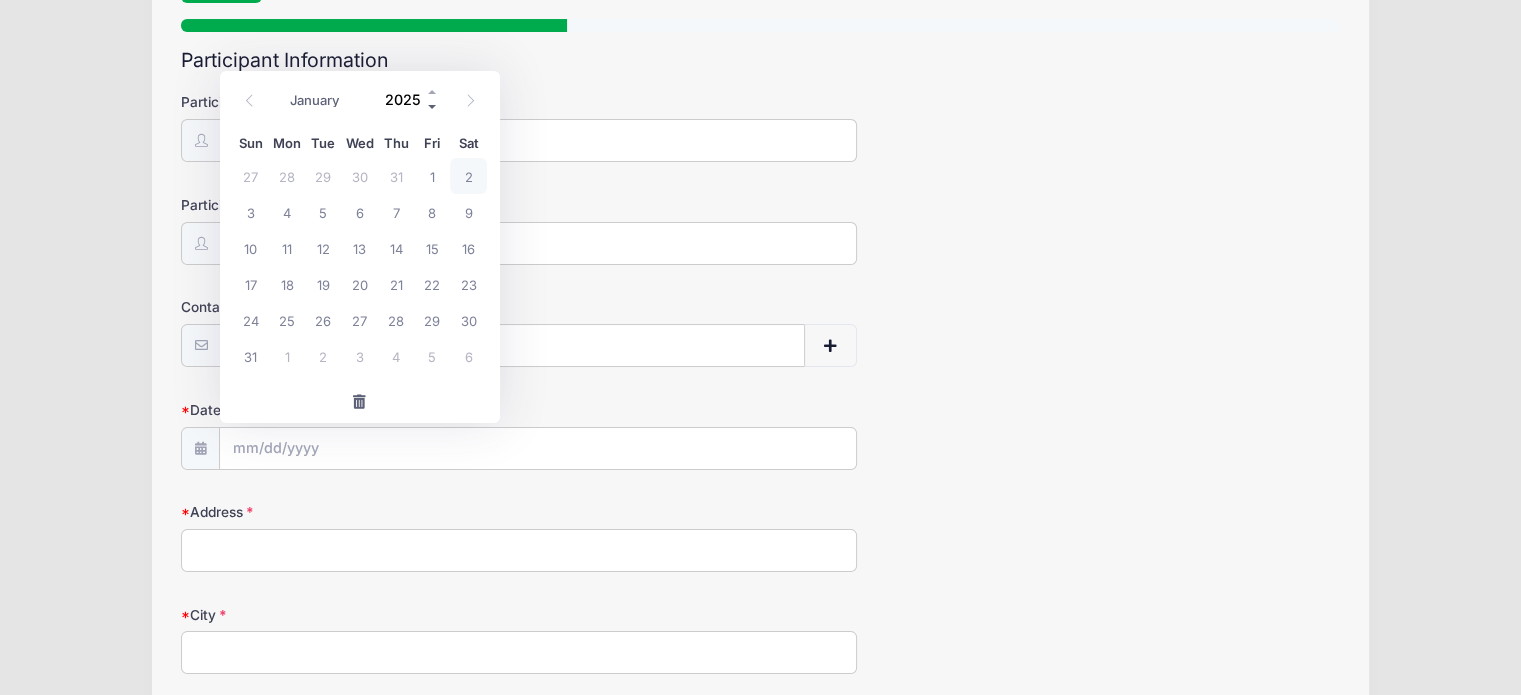 click at bounding box center (433, 107) 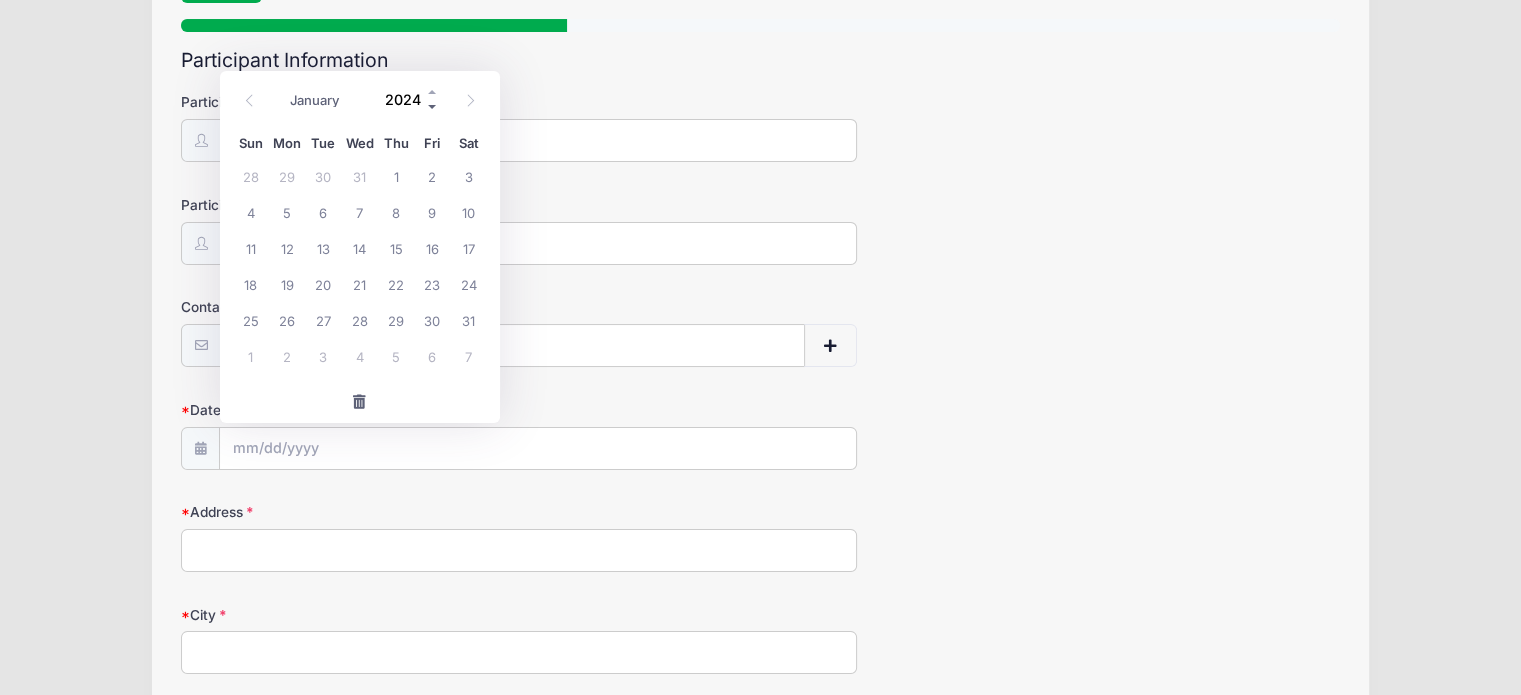 click at bounding box center [433, 107] 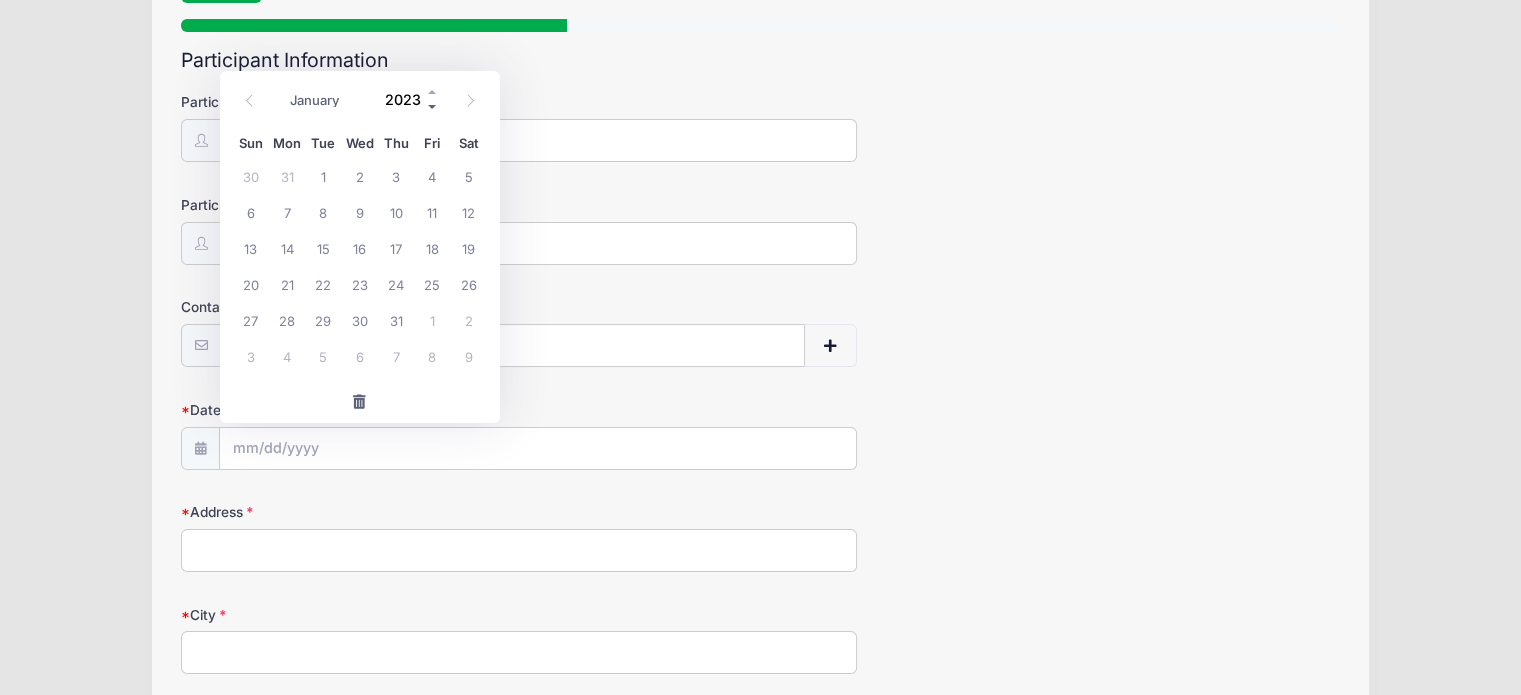 click at bounding box center [433, 107] 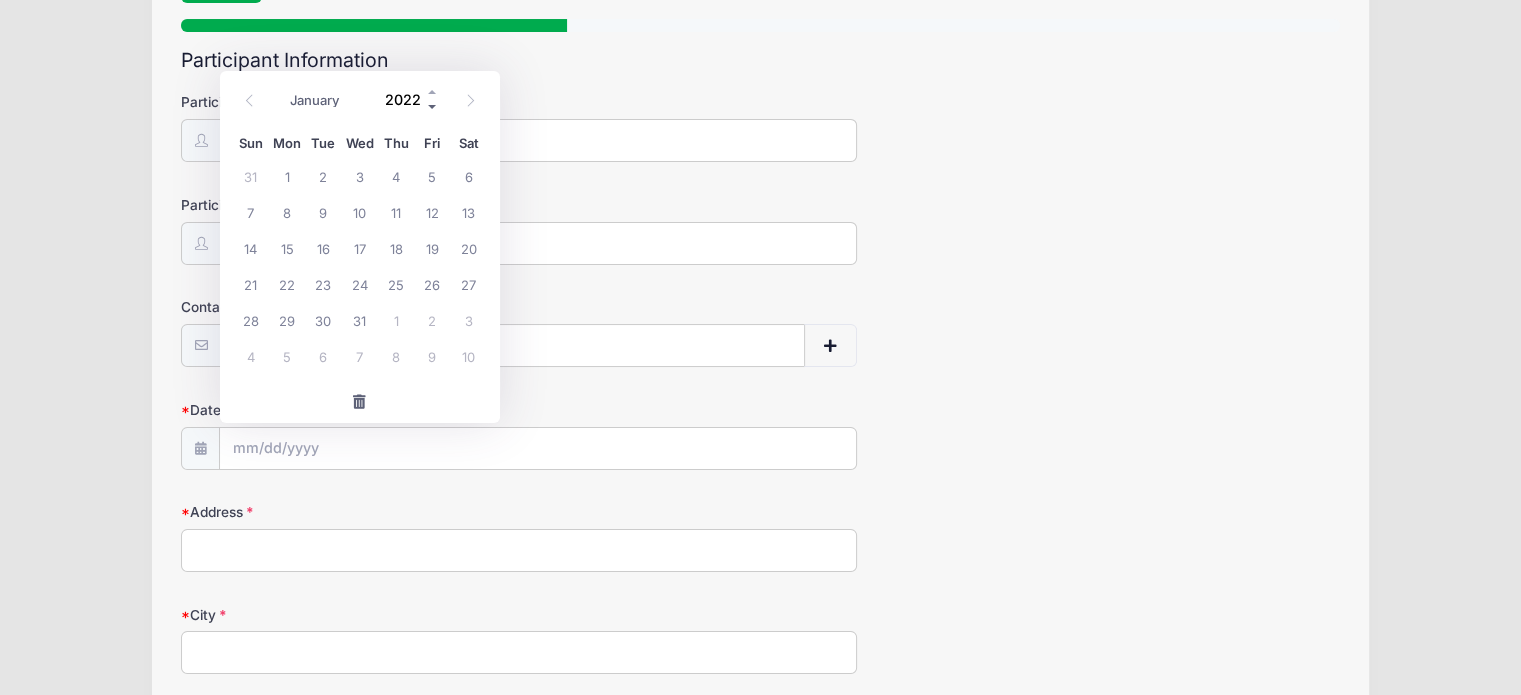click at bounding box center [433, 107] 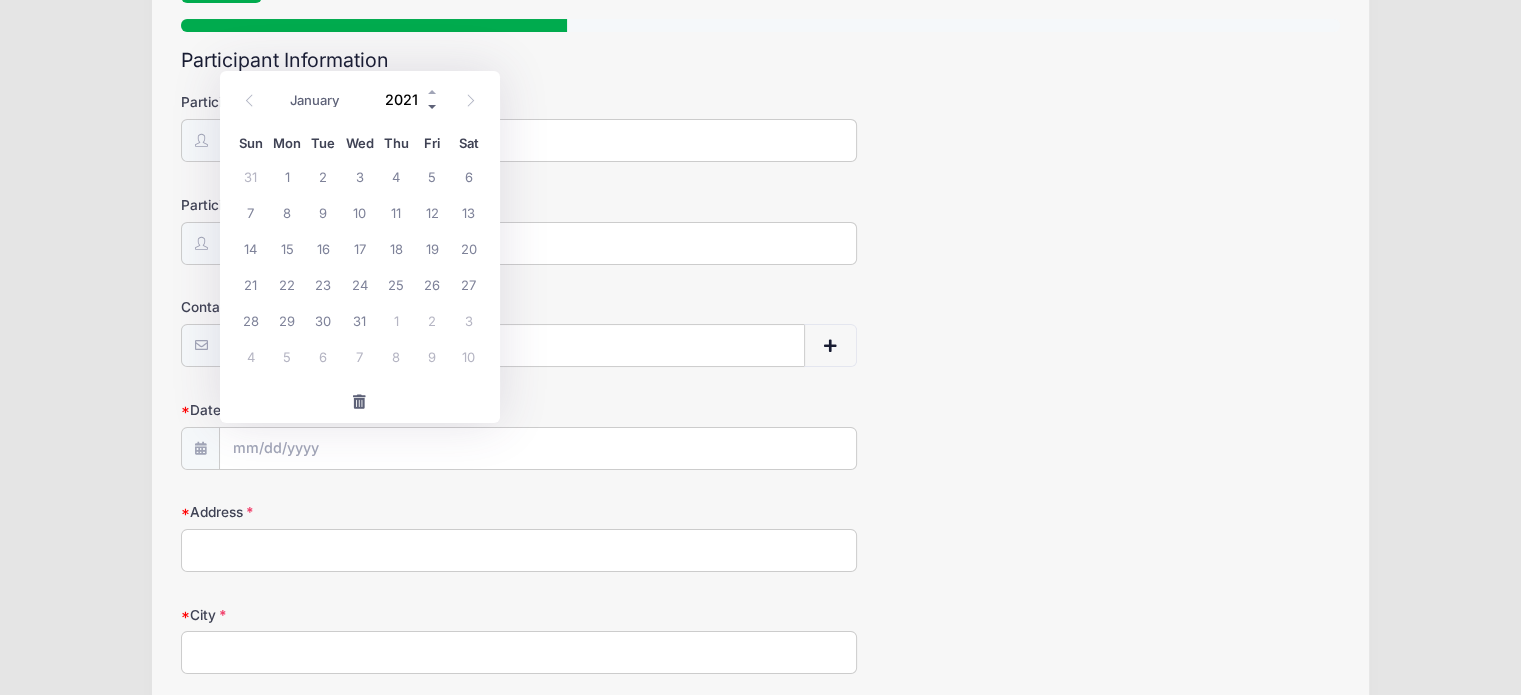 click at bounding box center (433, 107) 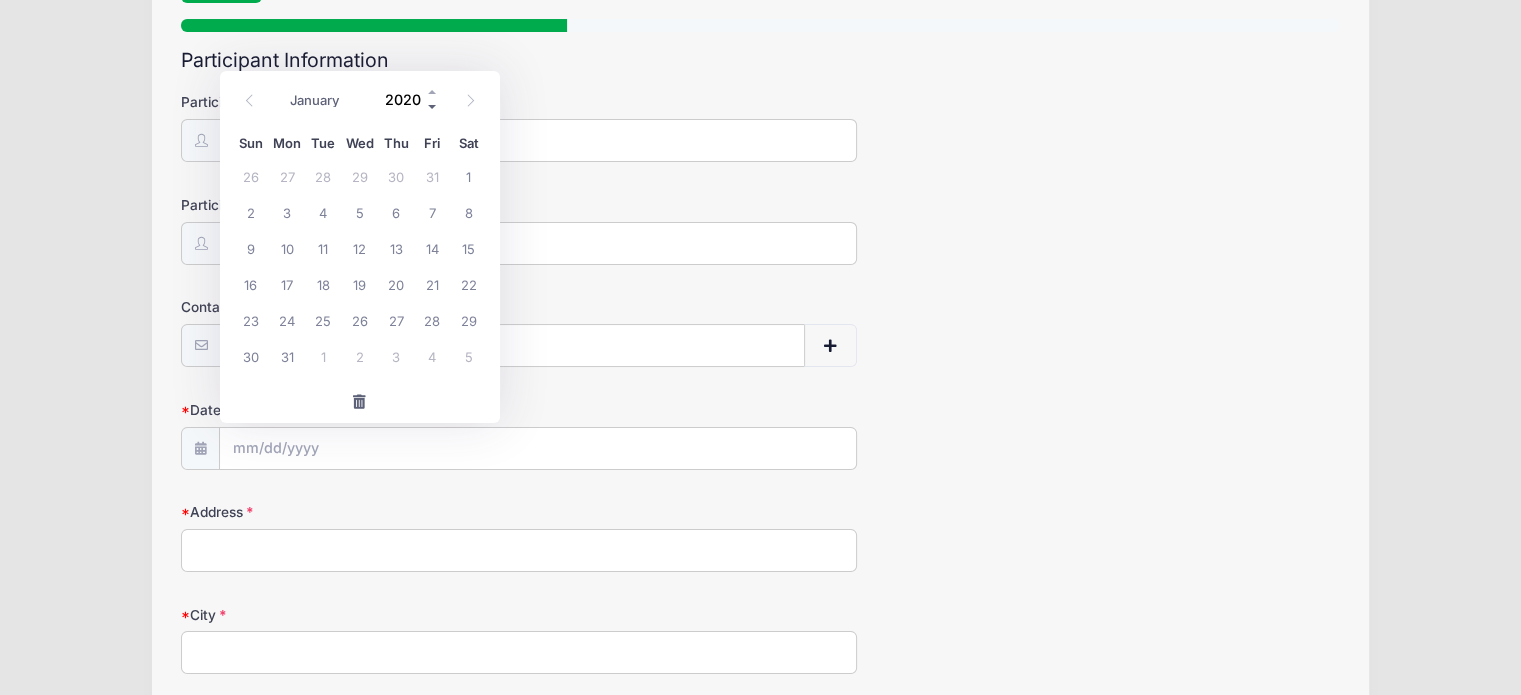 click at bounding box center (433, 107) 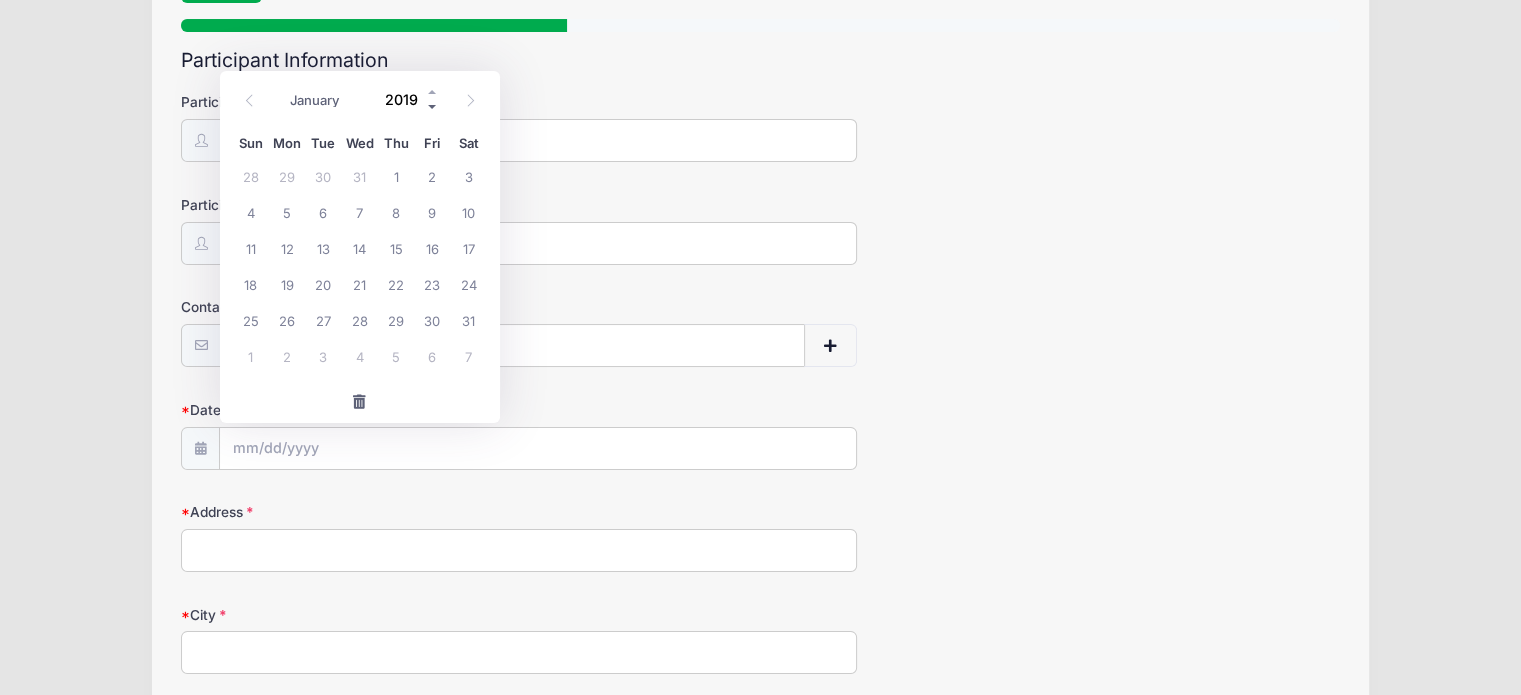 click at bounding box center [433, 107] 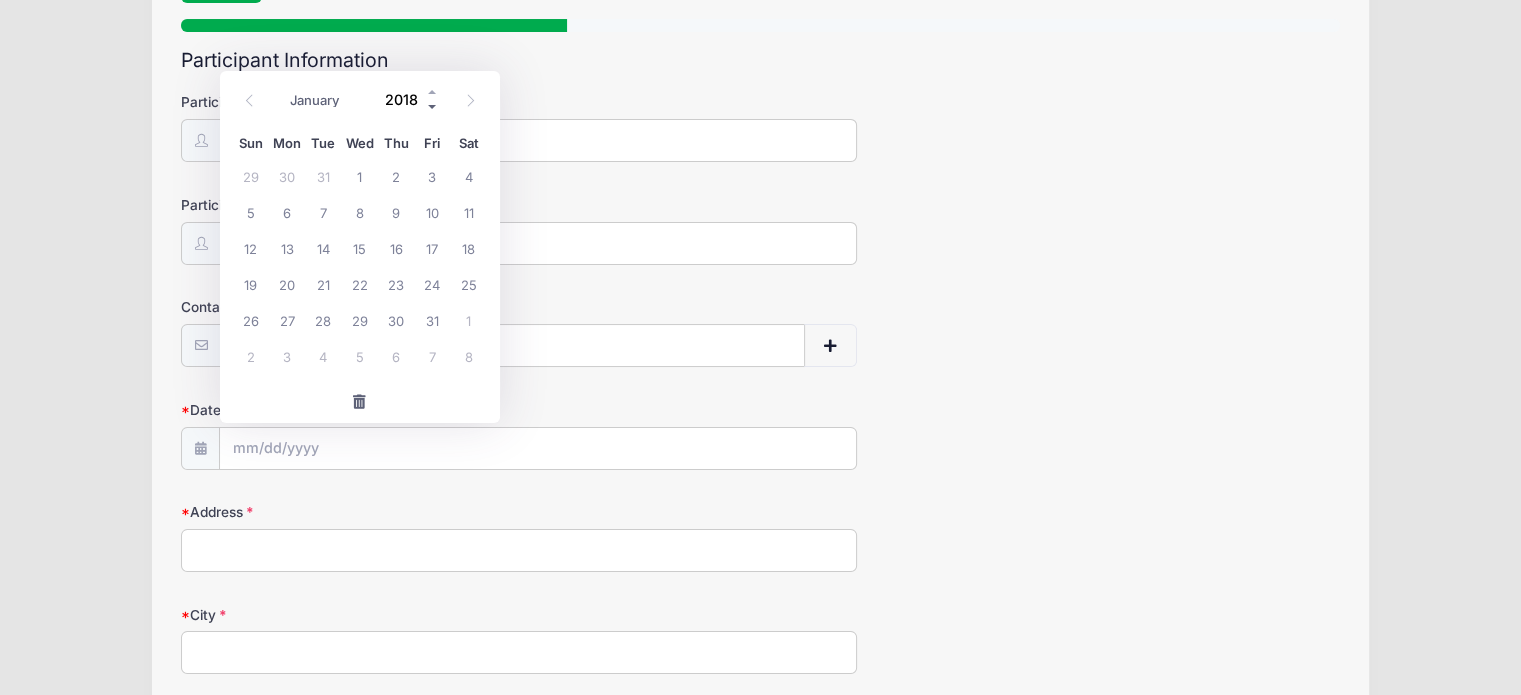 click at bounding box center (433, 107) 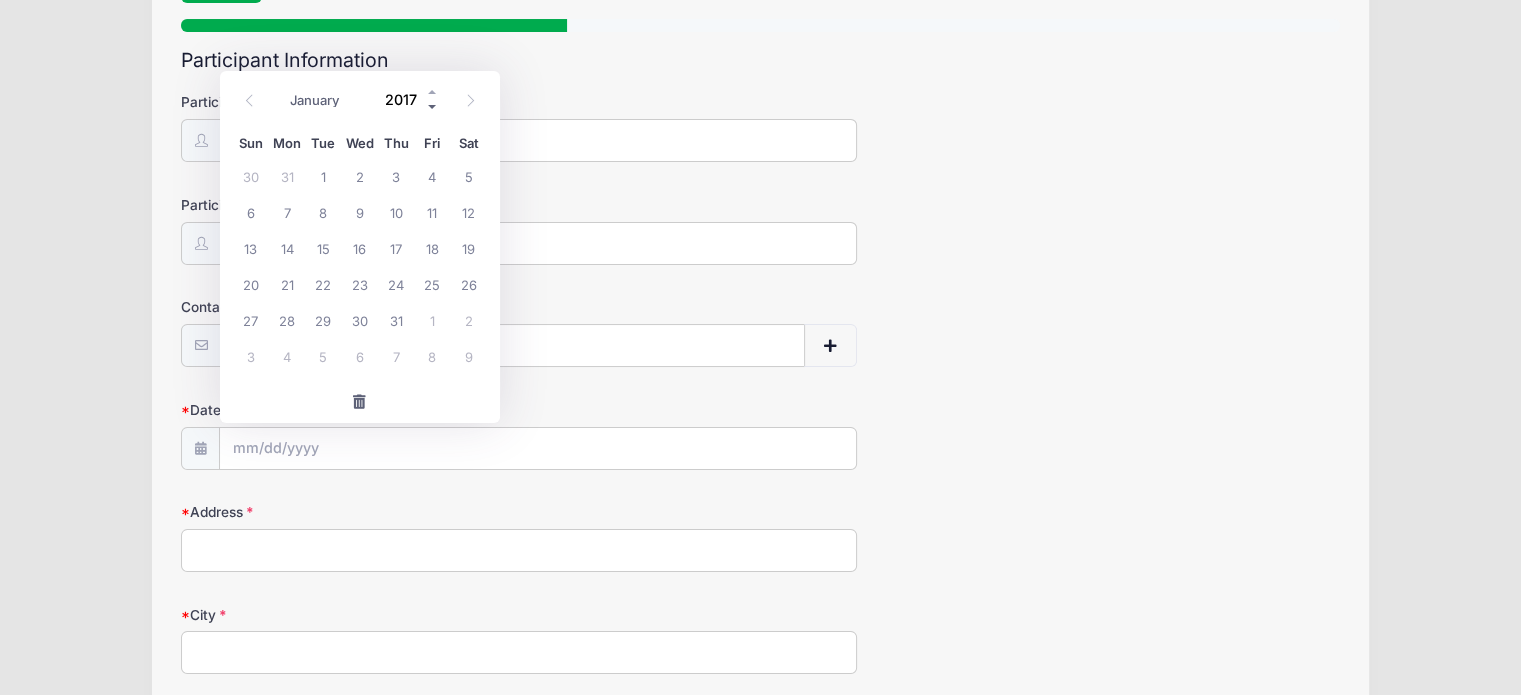 click at bounding box center (433, 107) 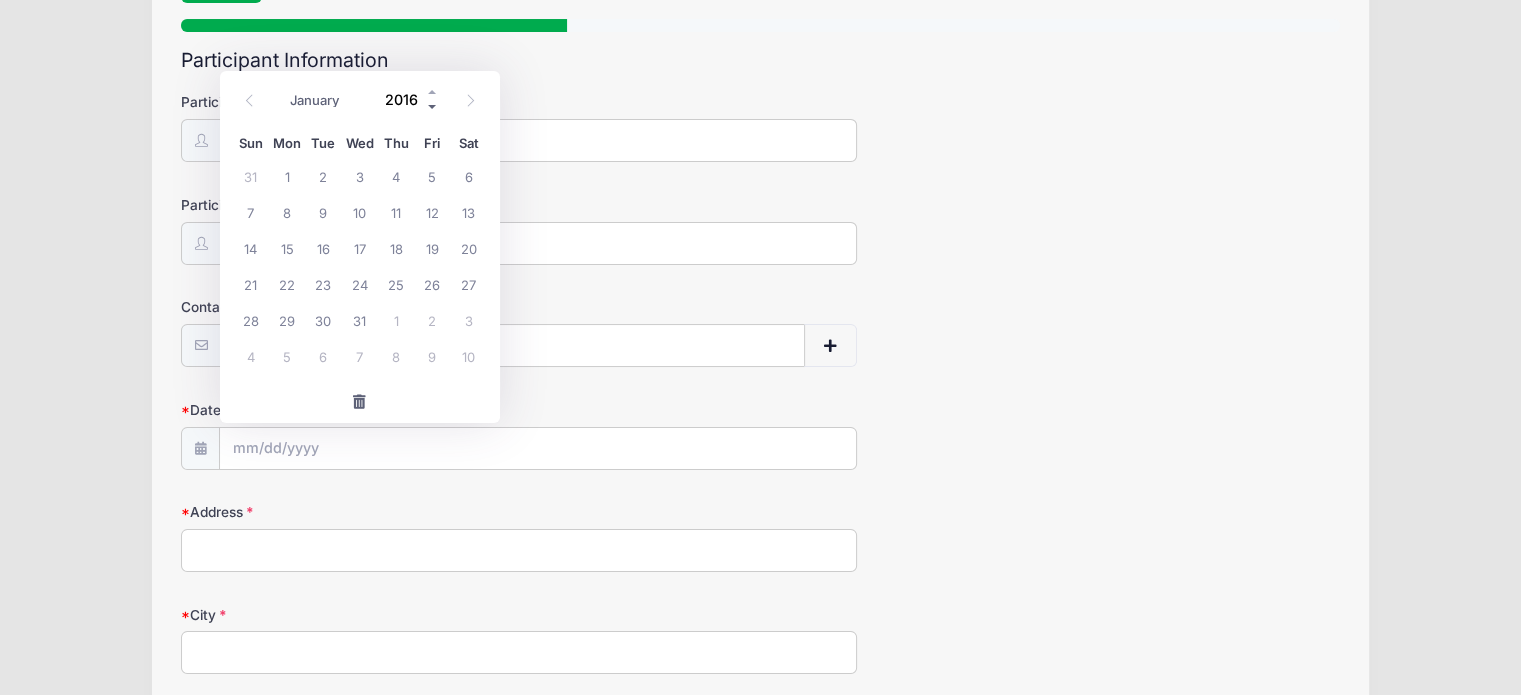 click at bounding box center (433, 107) 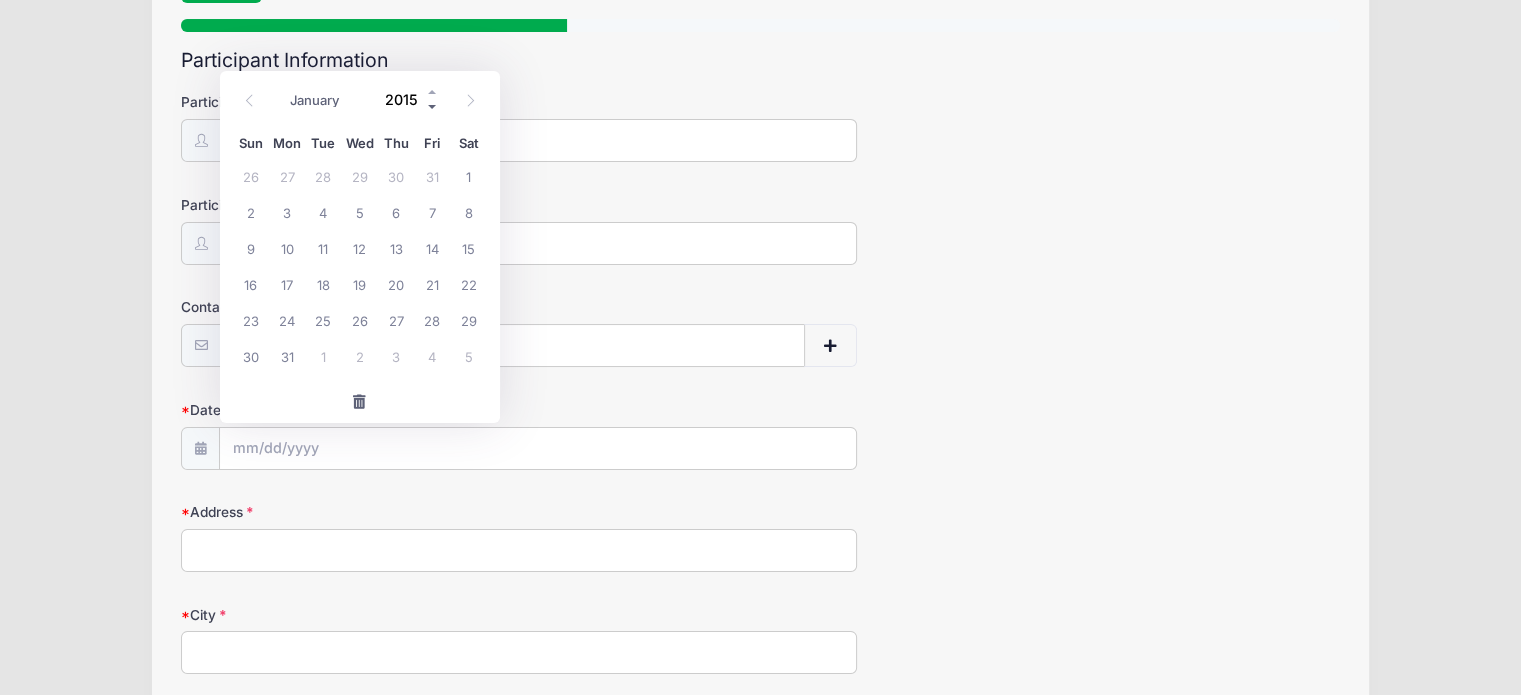 click at bounding box center (433, 107) 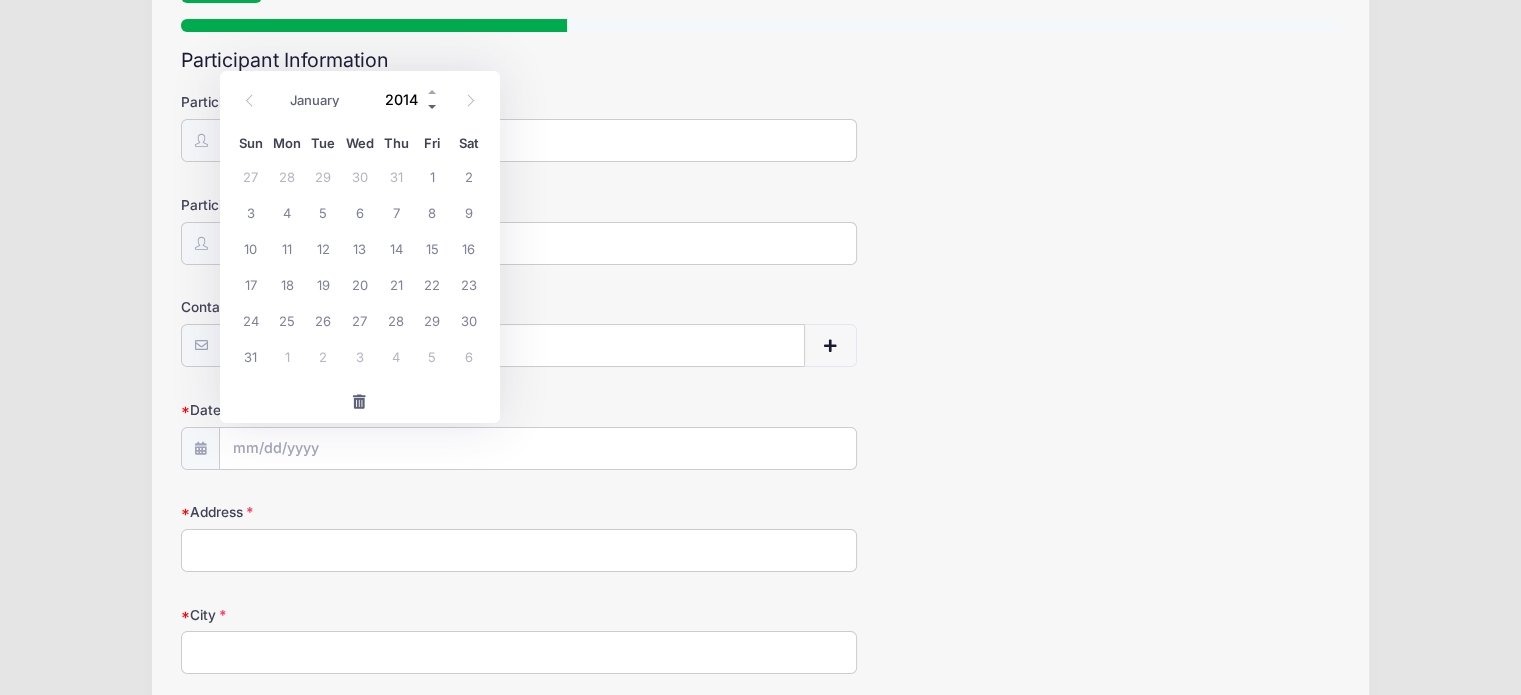 click at bounding box center [433, 107] 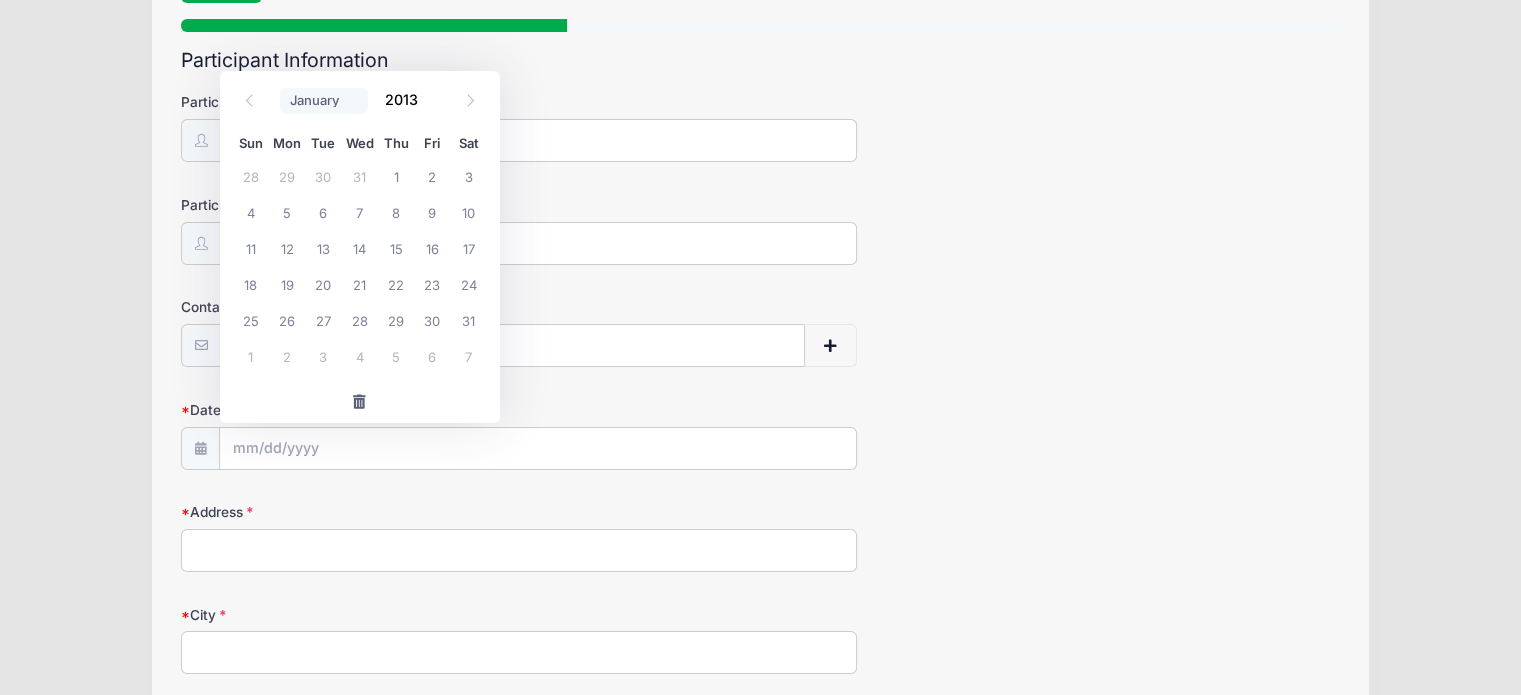 click on "January February March April May June July August September October November December" at bounding box center (324, 101) 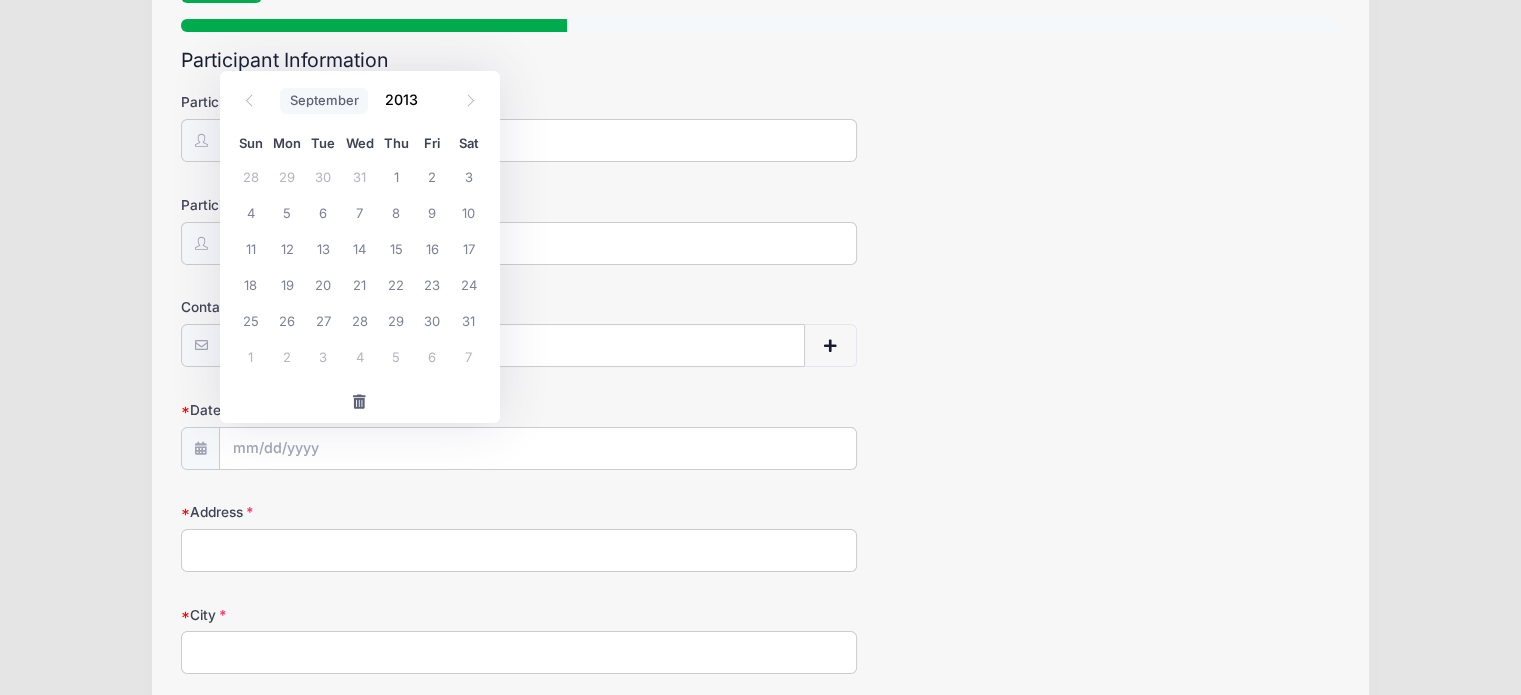 click on "January February March April May June July August September October November December" at bounding box center (324, 101) 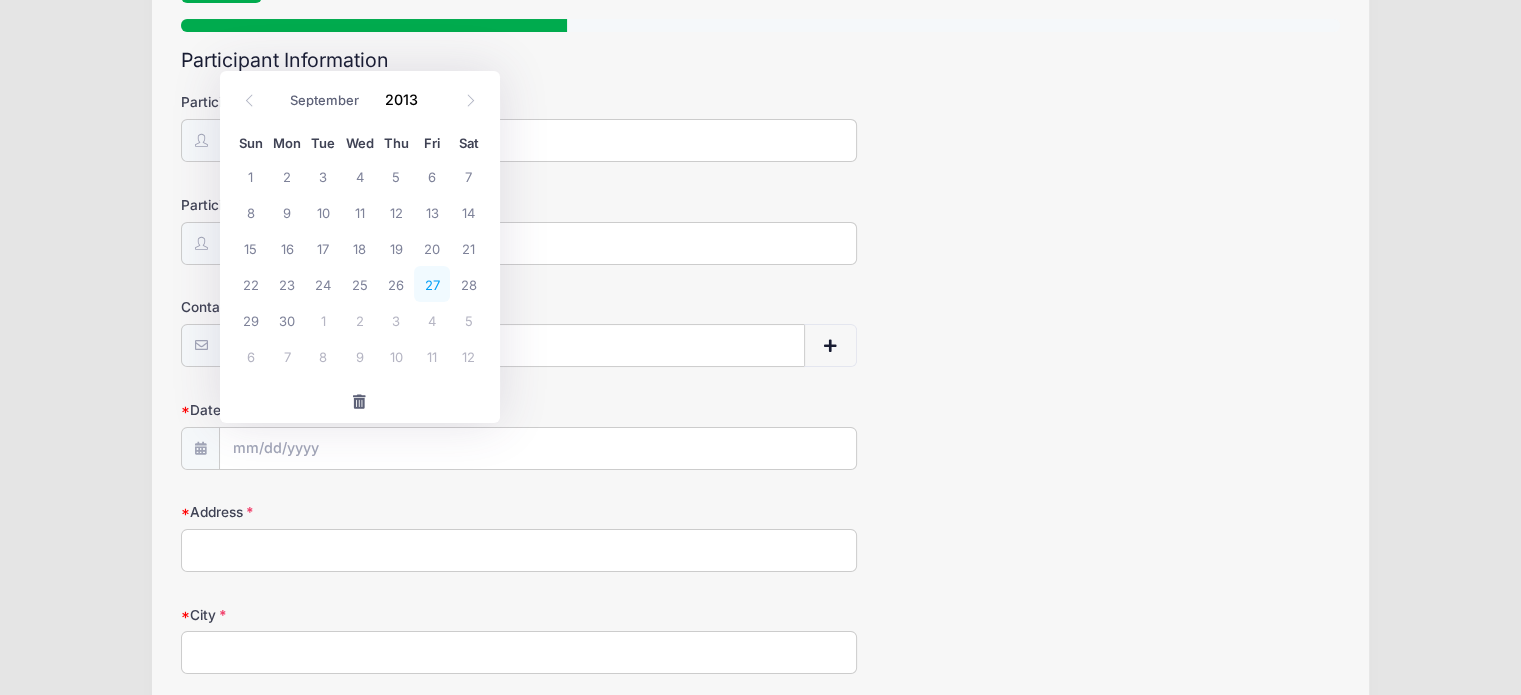 click on "27" at bounding box center [432, 284] 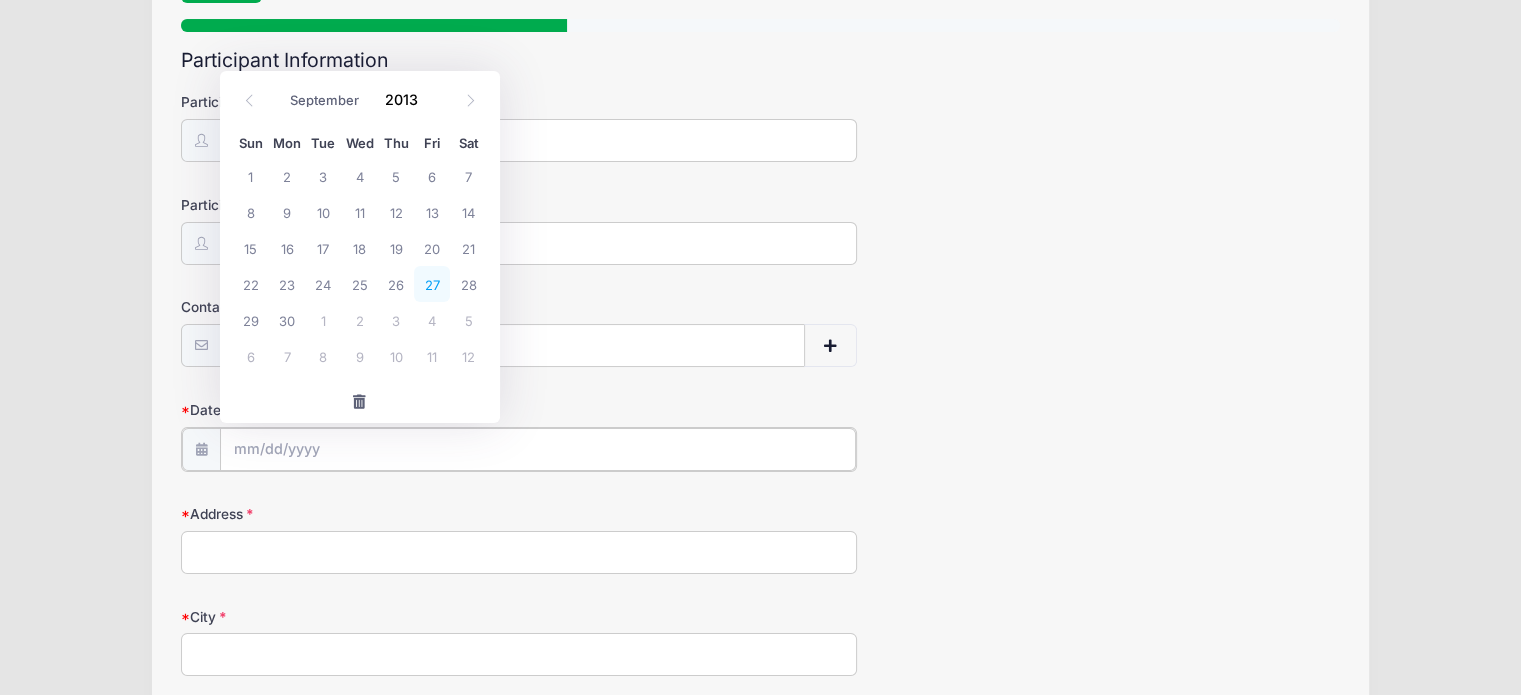 type on "[DATE]" 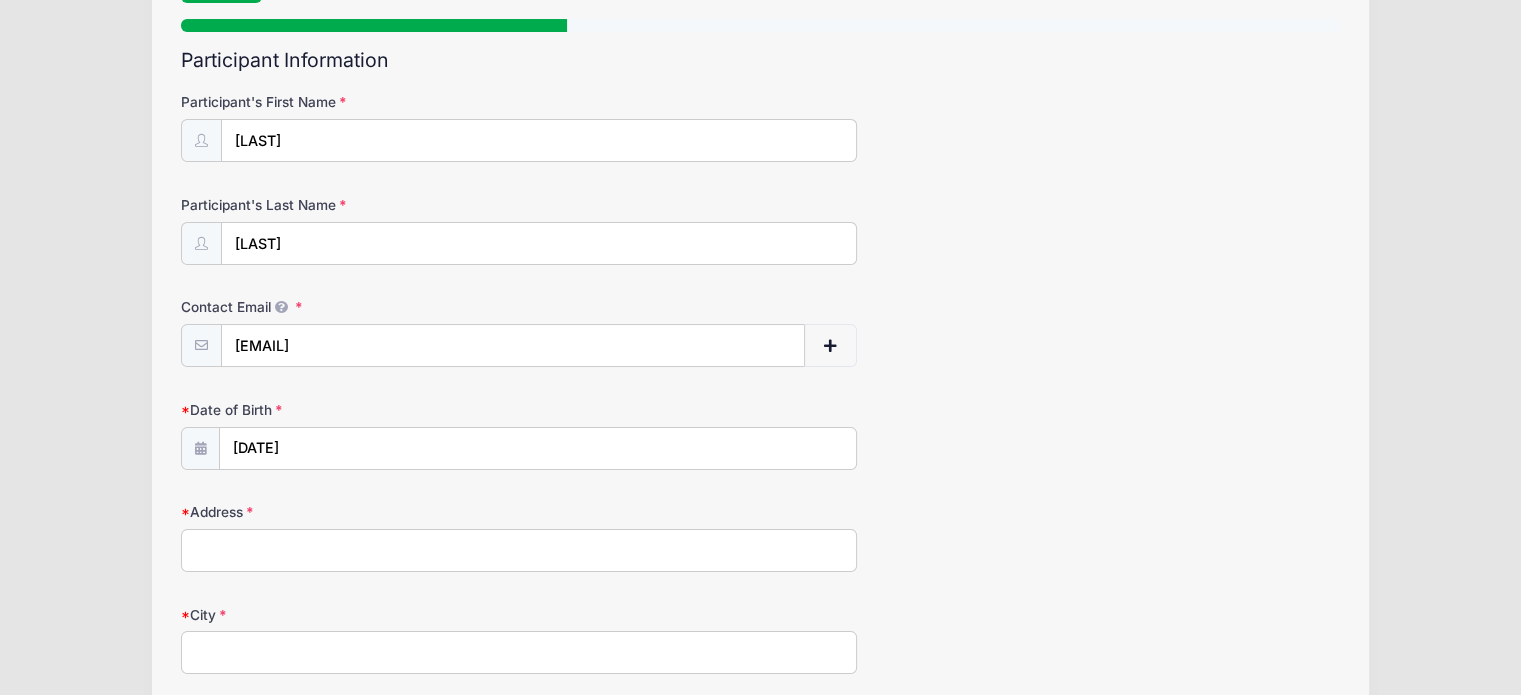click on "Address" at bounding box center (519, 550) 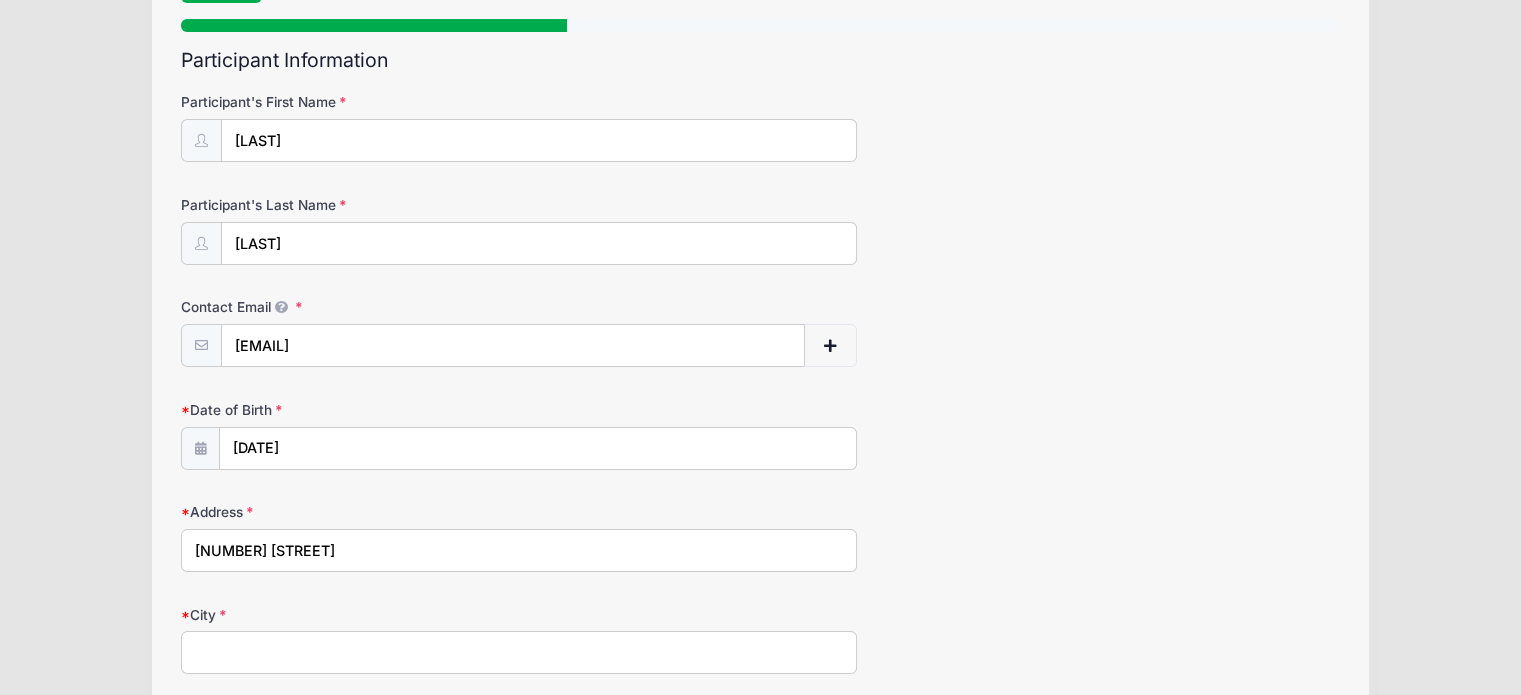 type on "[CITY]" 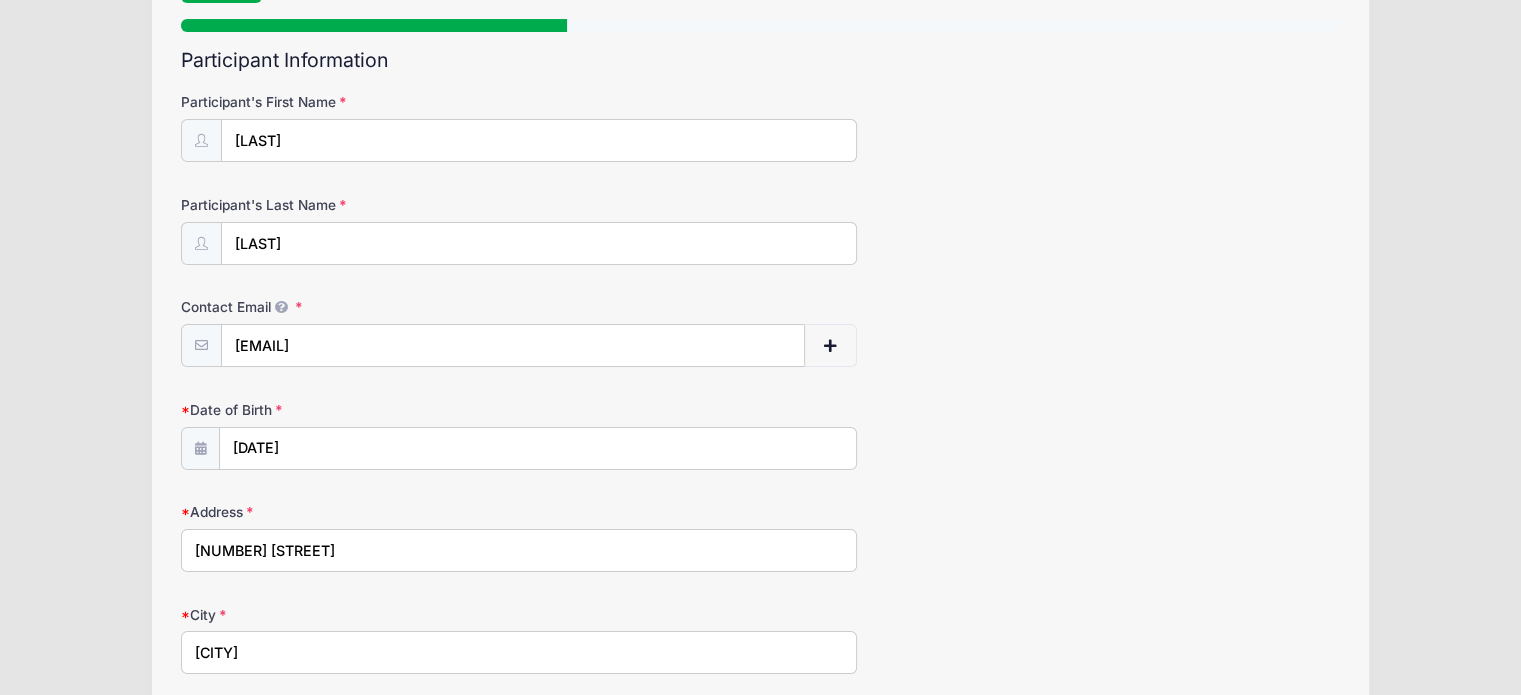 select on "IA" 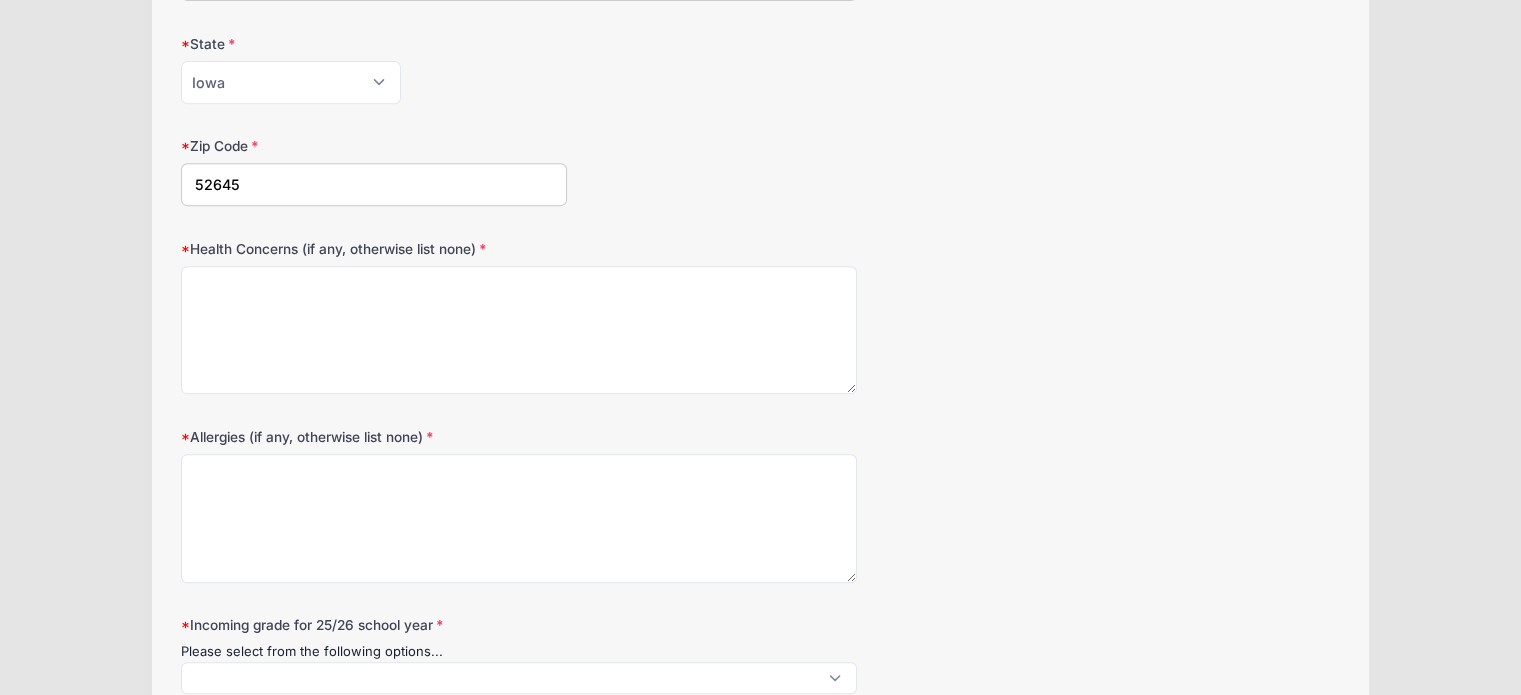 scroll, scrollTop: 868, scrollLeft: 0, axis: vertical 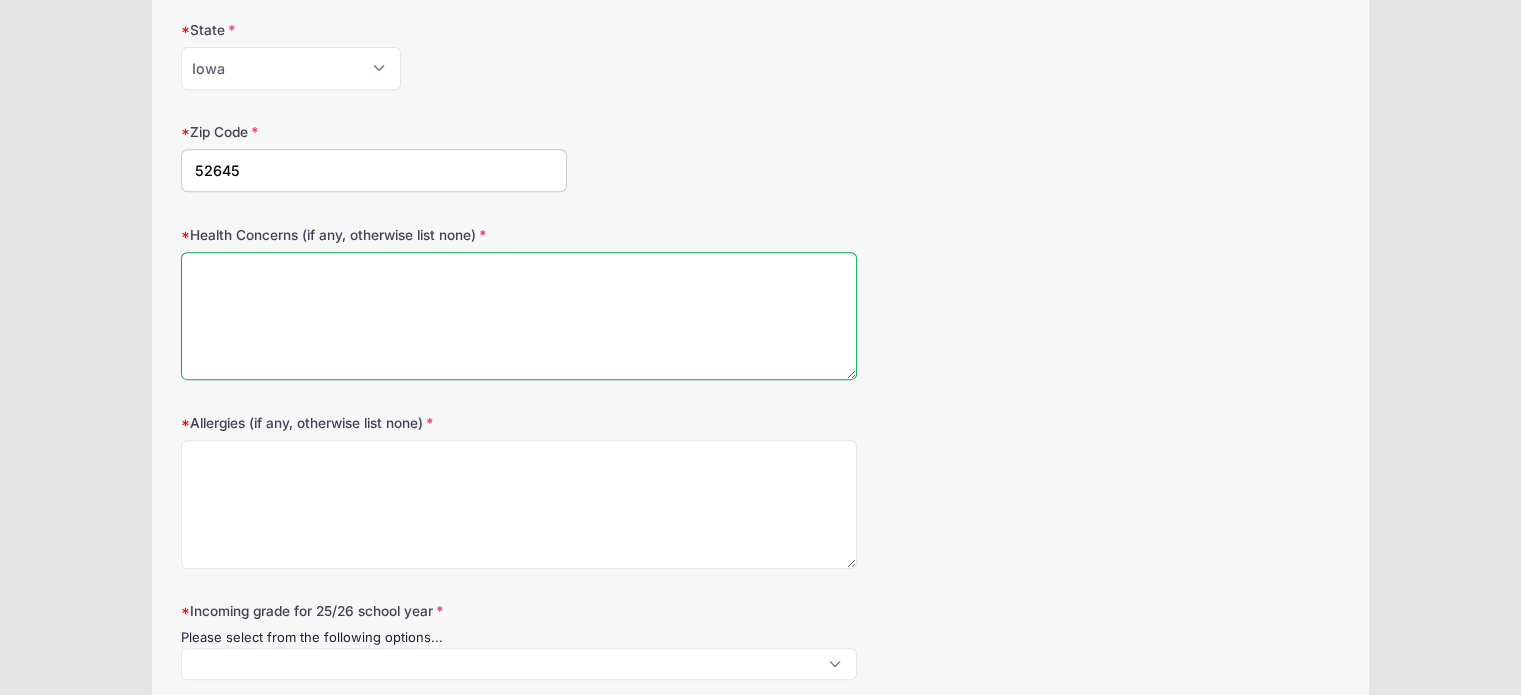 click on "Health Concerns (if any, otherwise list none)" at bounding box center [519, 316] 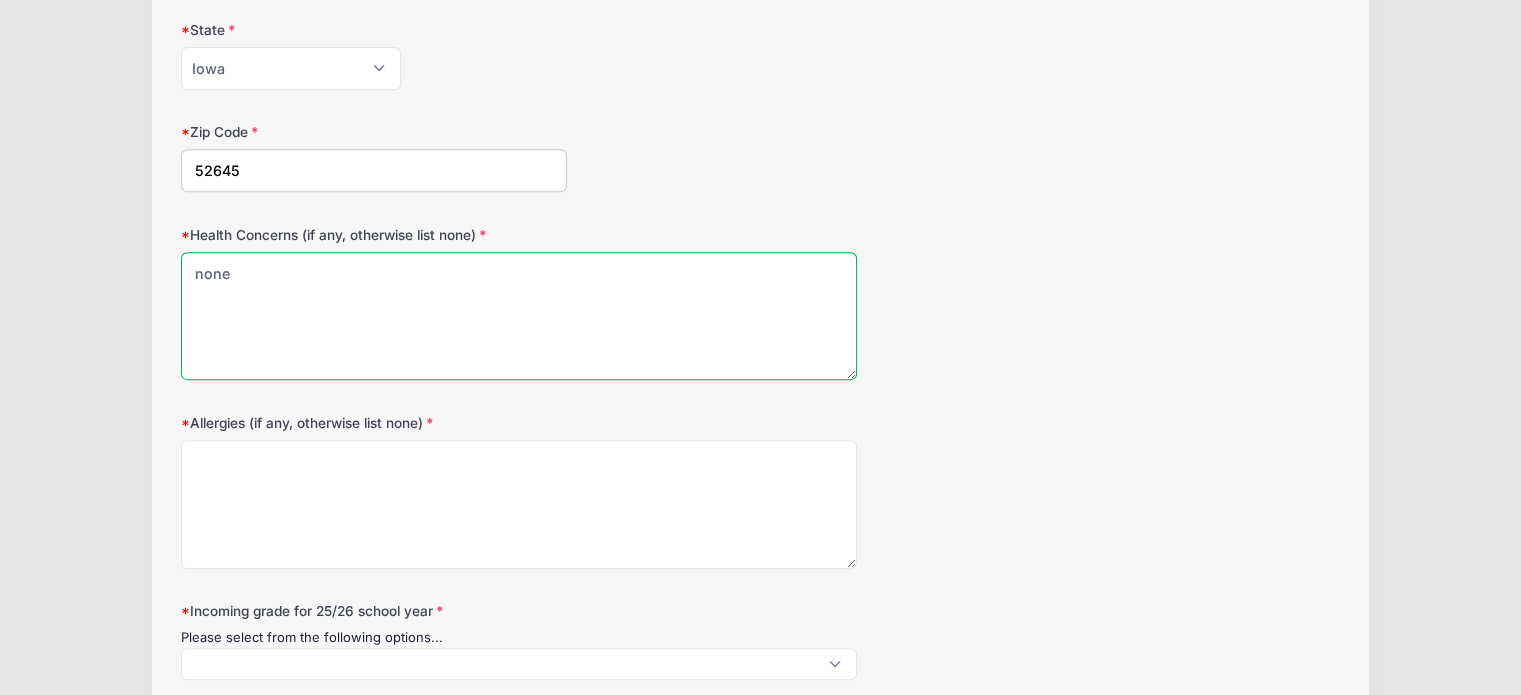 type on "none" 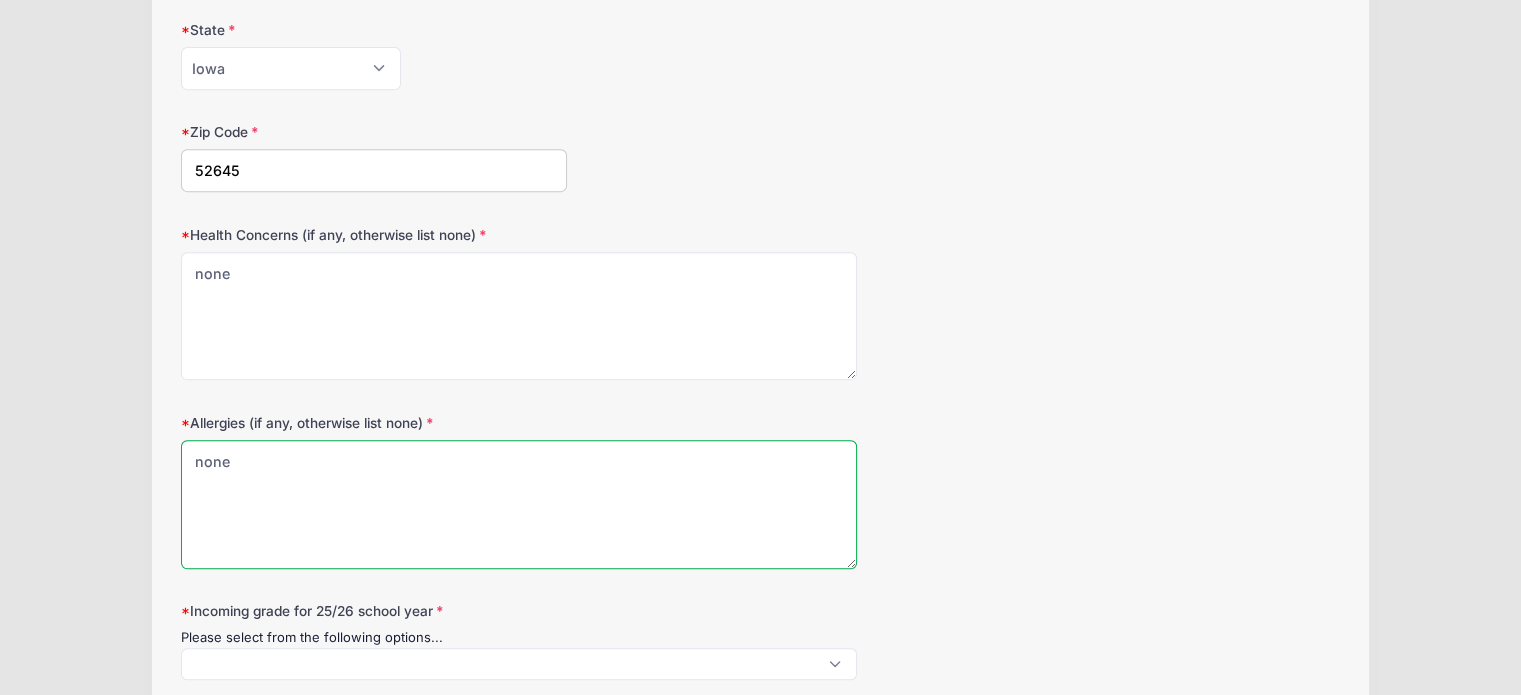type on "none" 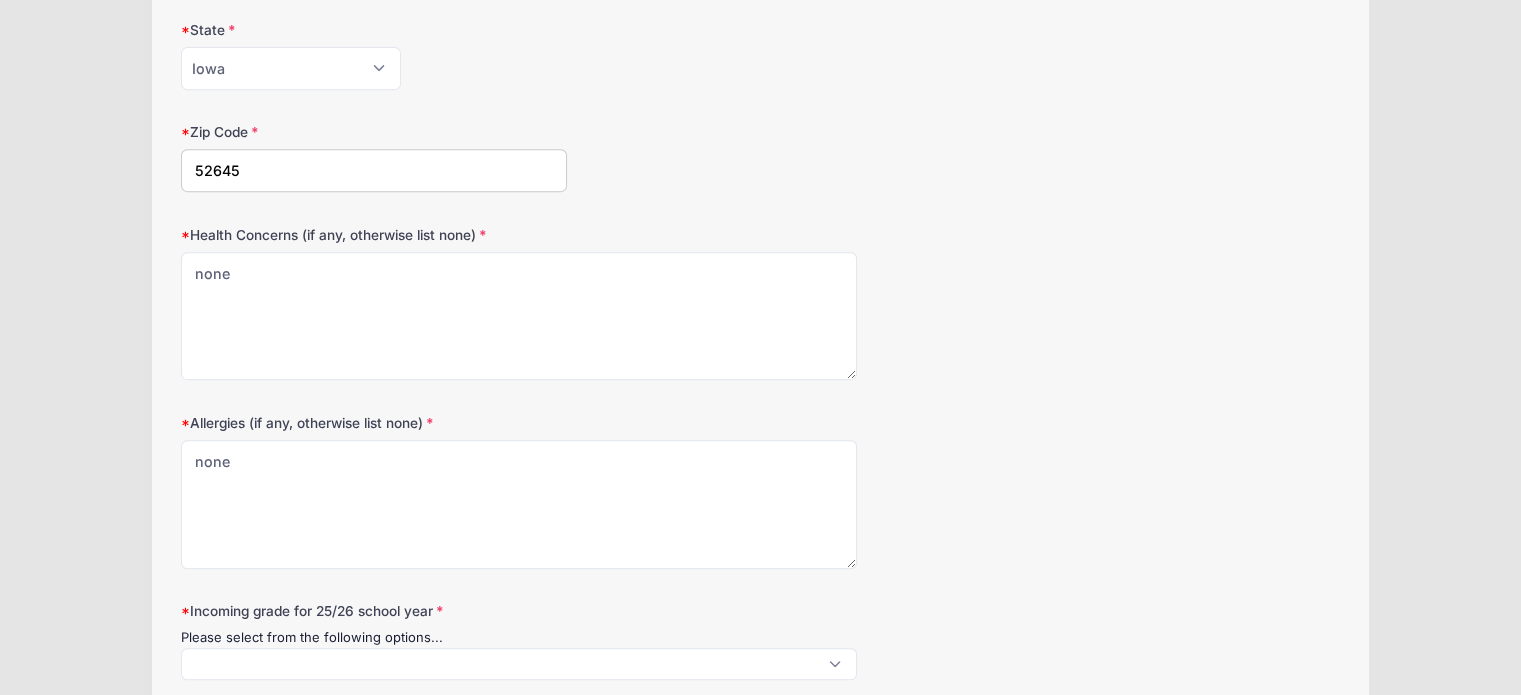 scroll, scrollTop: 0, scrollLeft: 0, axis: both 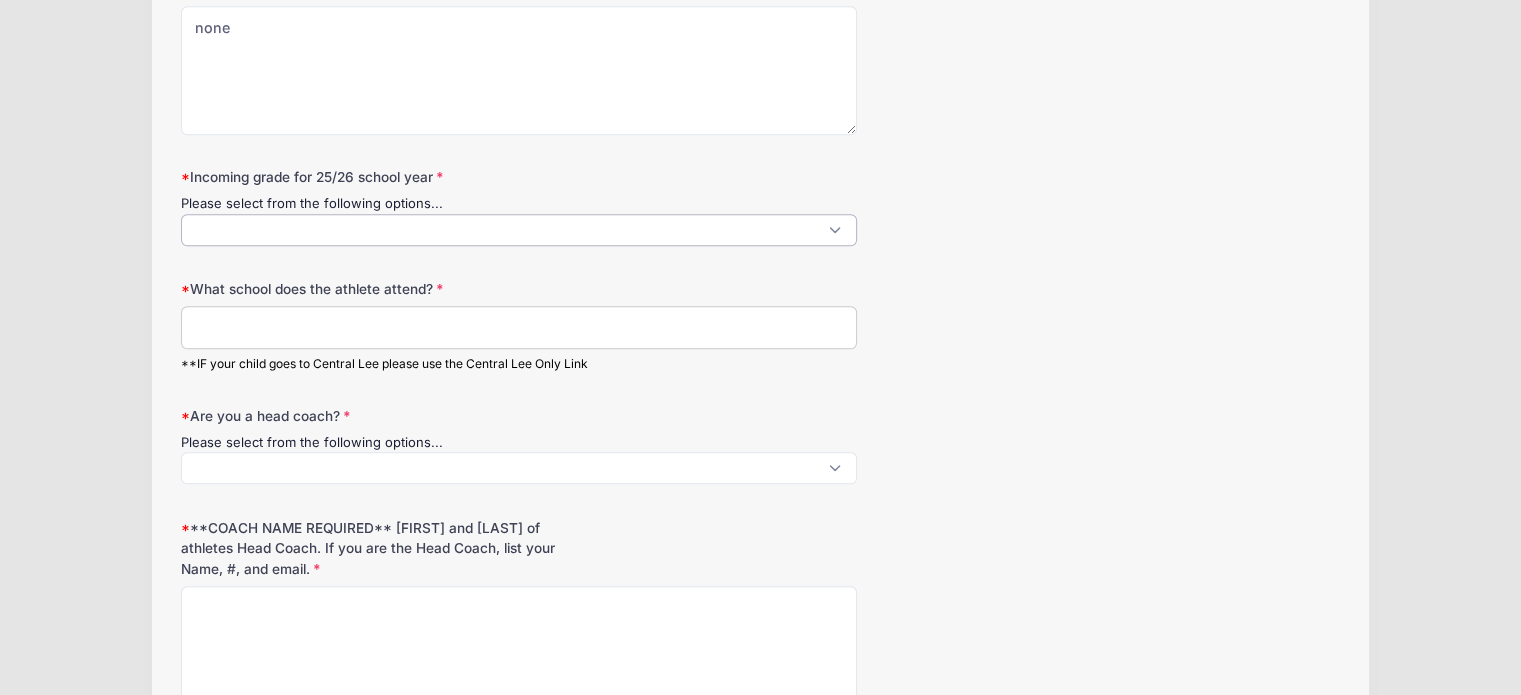 click at bounding box center (519, 230) 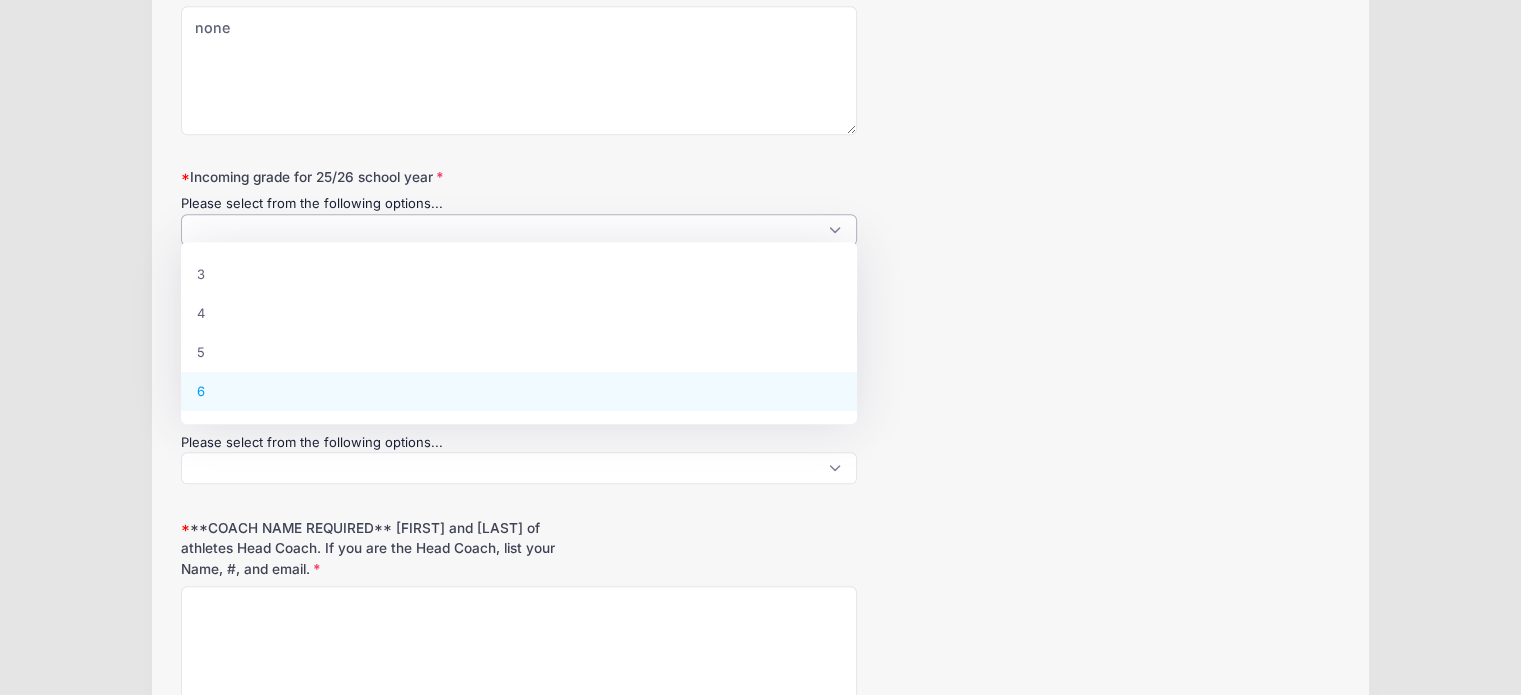 select on "6" 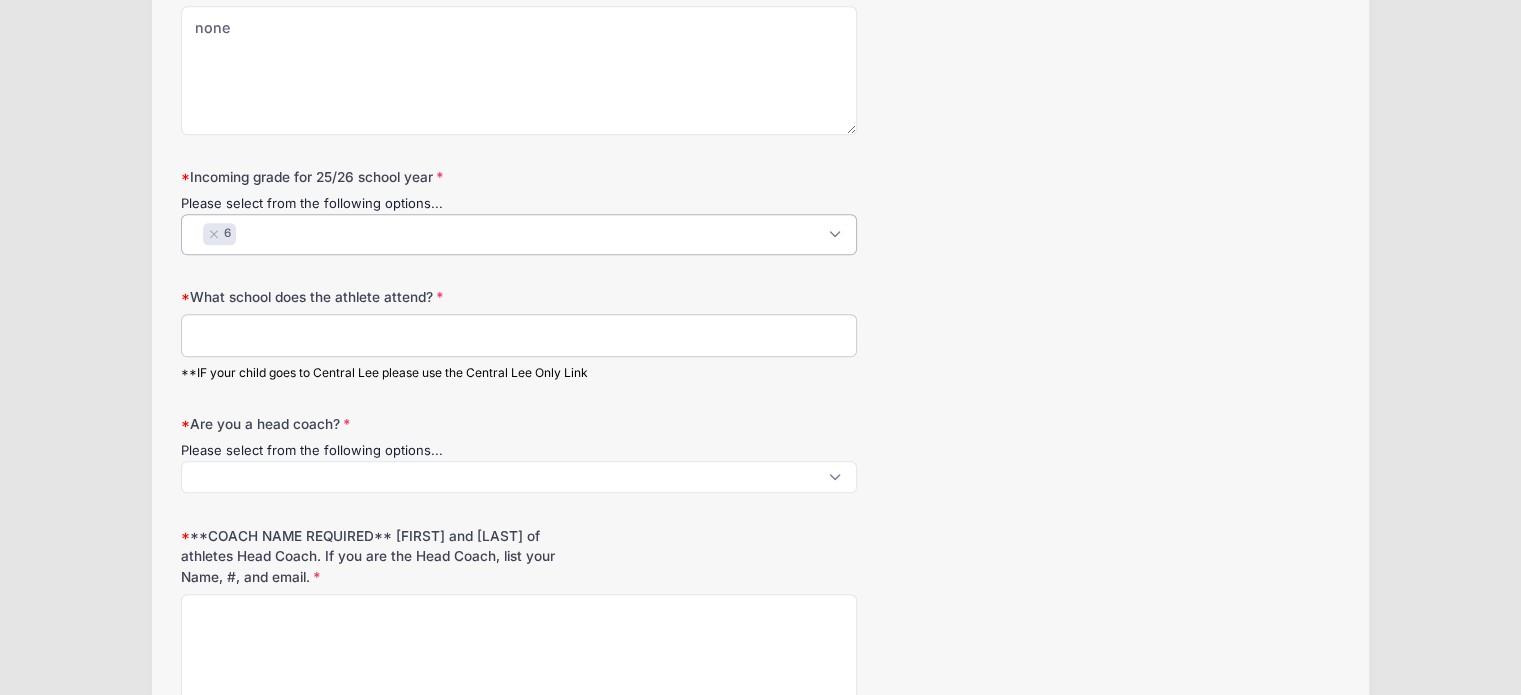 scroll, scrollTop: 53, scrollLeft: 0, axis: vertical 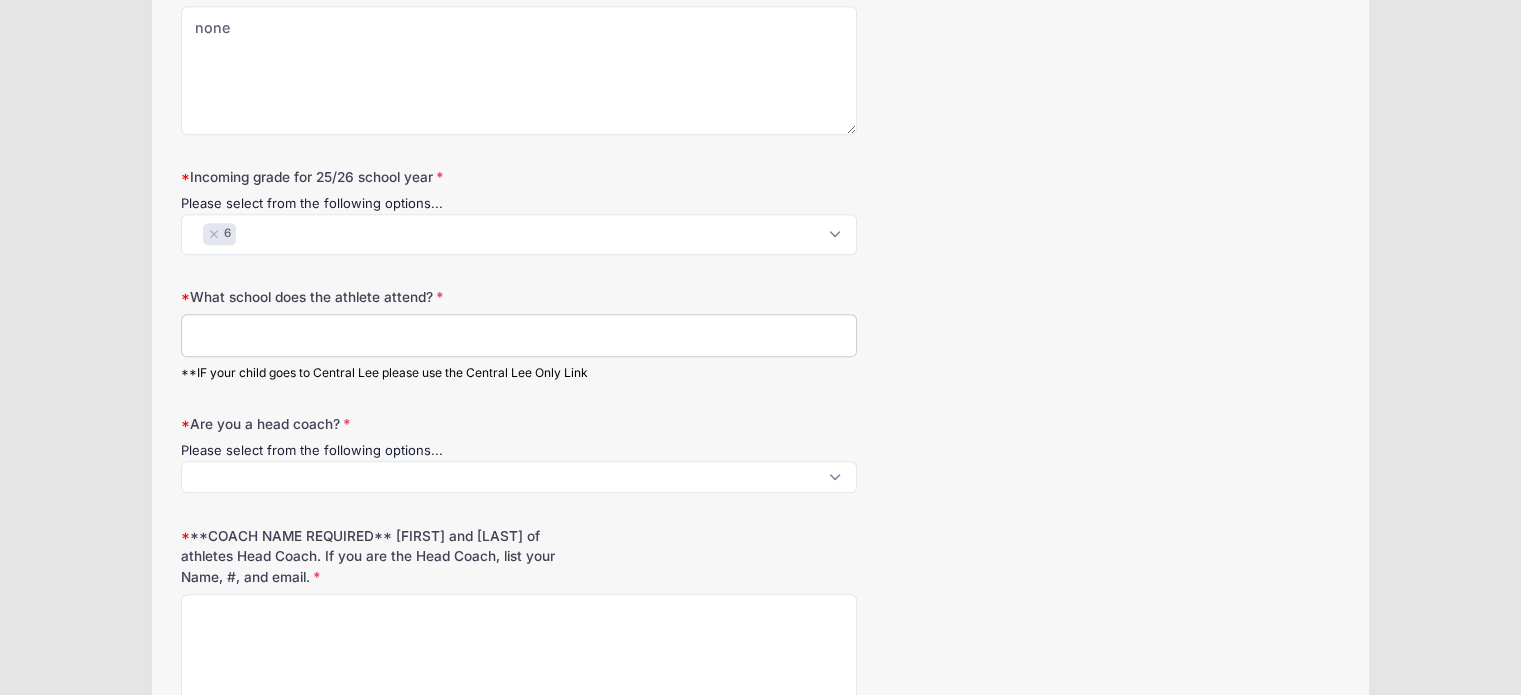 click on "What school does the athlete attend?" at bounding box center [519, 335] 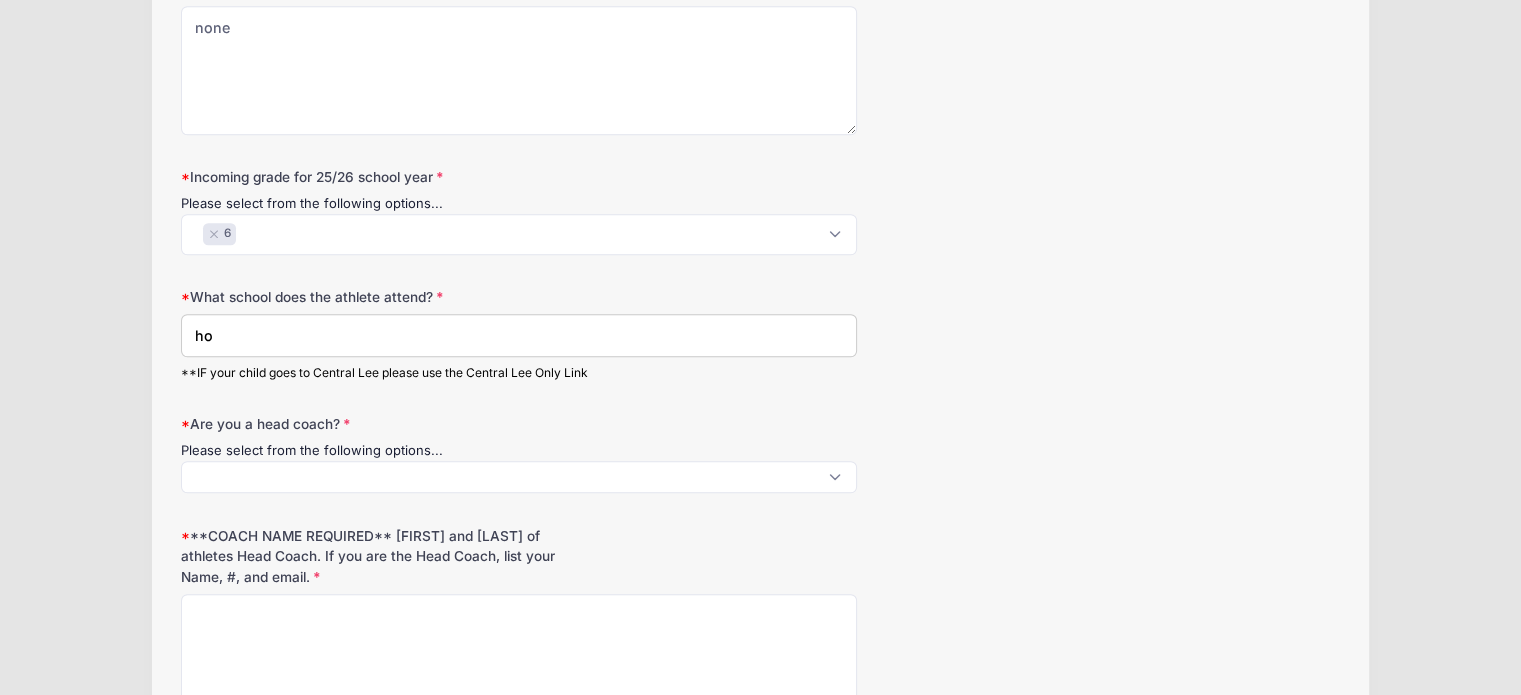 type on "h" 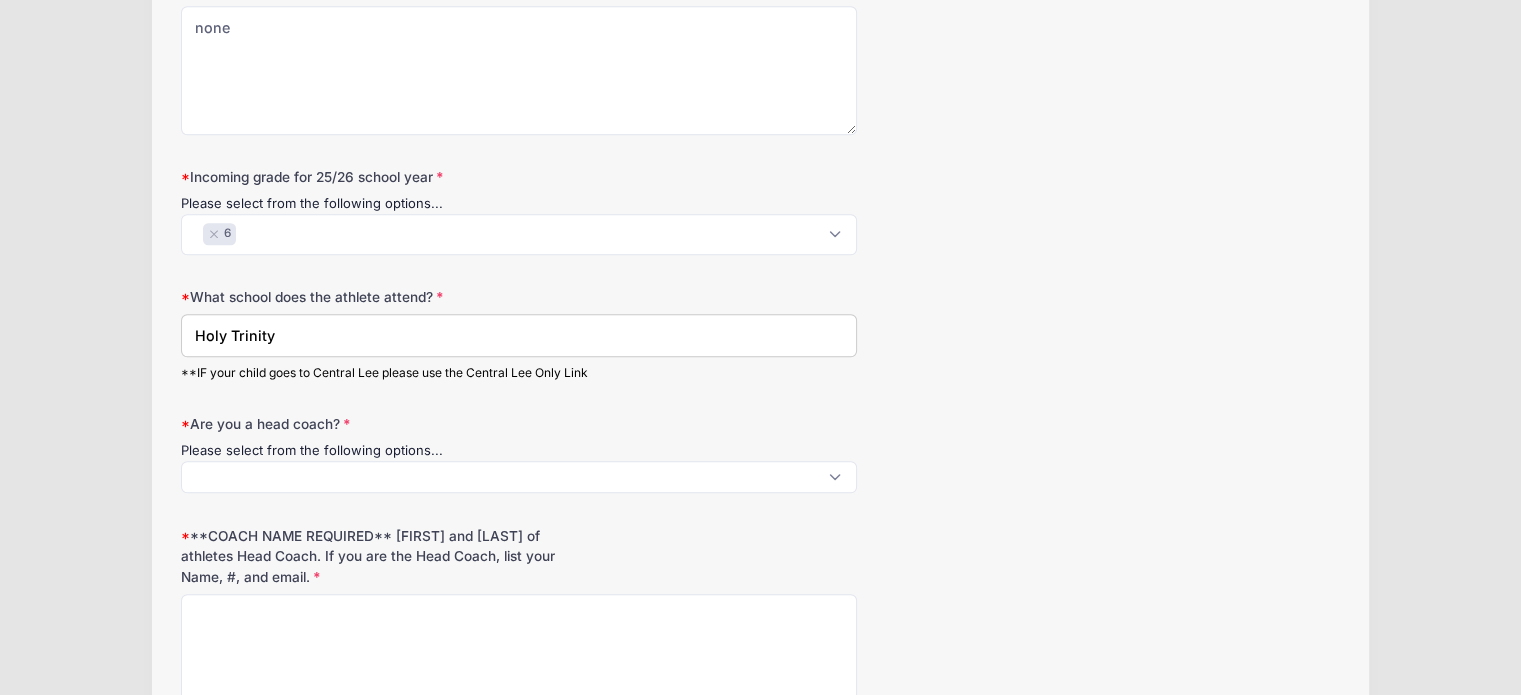 type on "Holy Trinity" 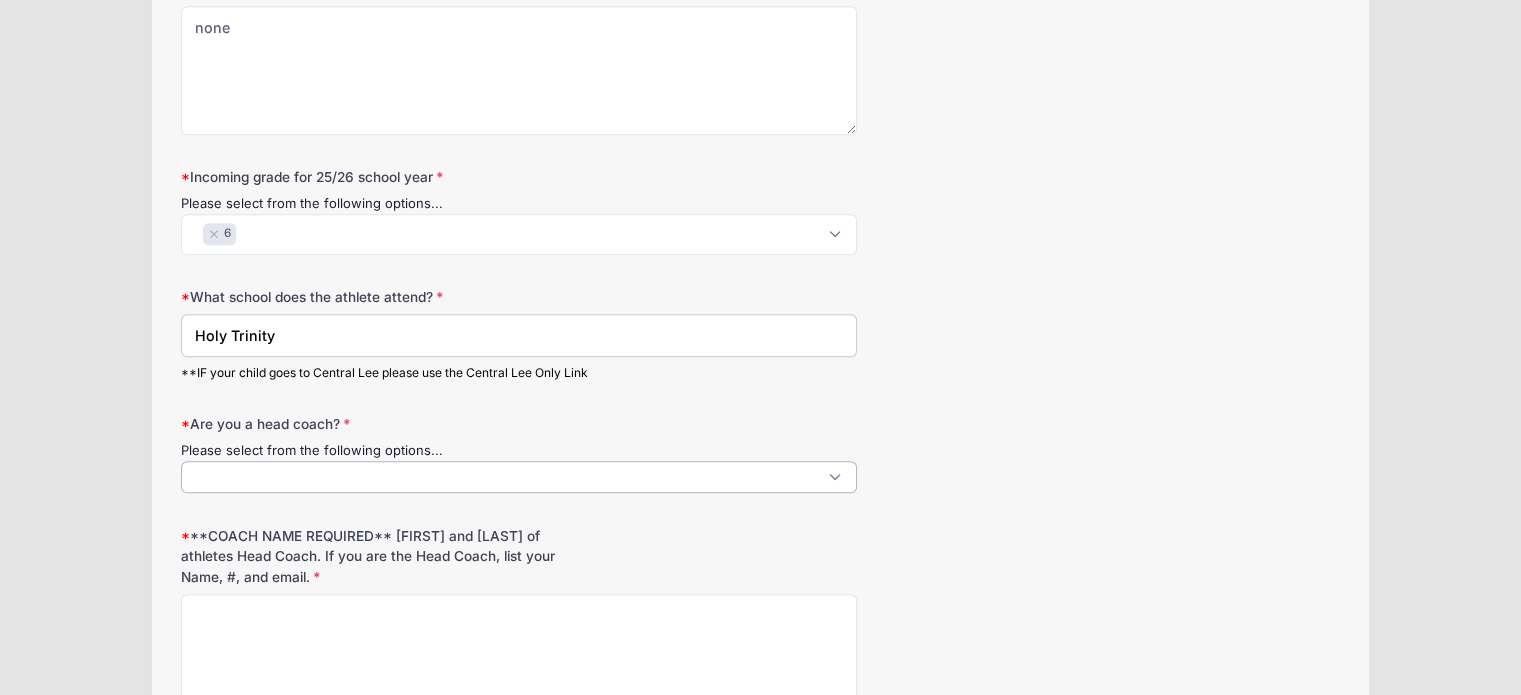 click at bounding box center (519, 477) 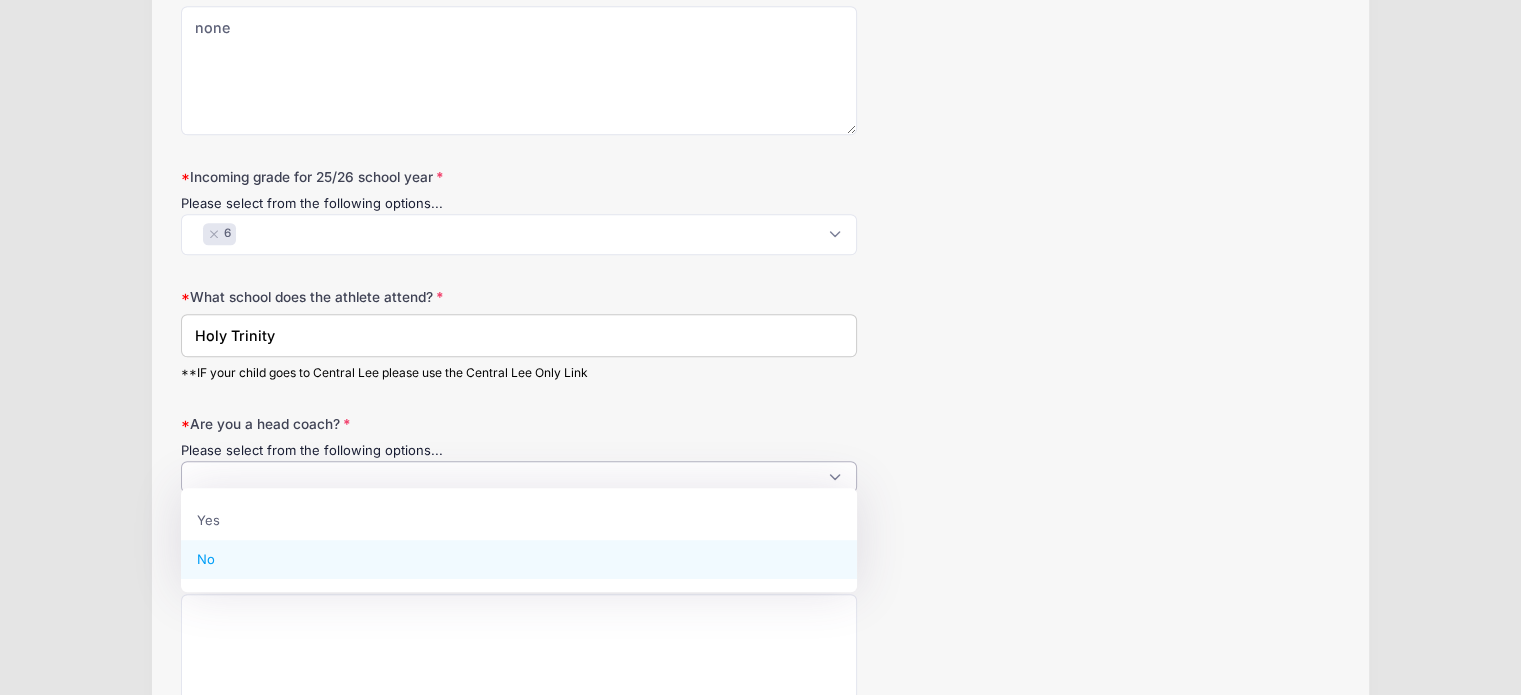 select on "No" 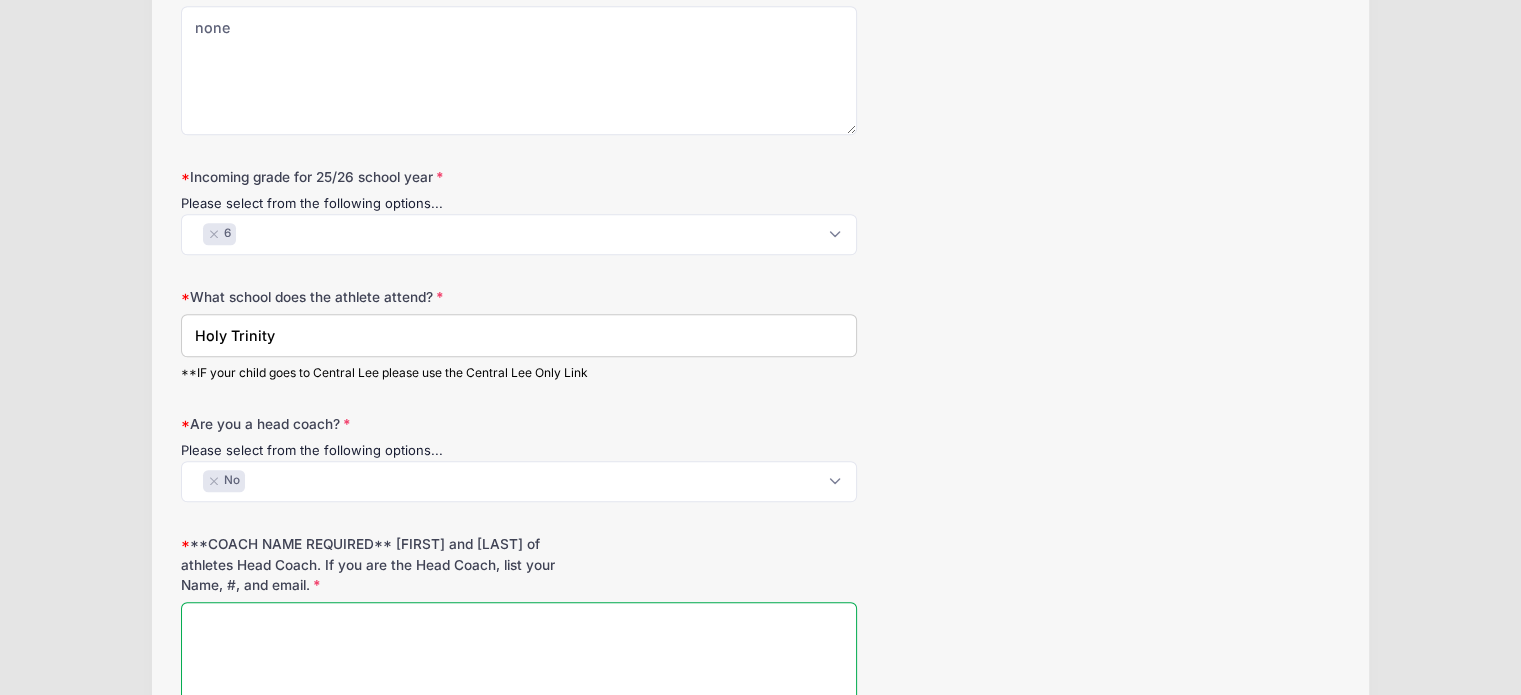 click on "**COACH NAME REQUIRED** [FIRST] and [LAST] of athletes Head Coach. If you are the Head Coach, list your Name, #, and email." at bounding box center (519, 666) 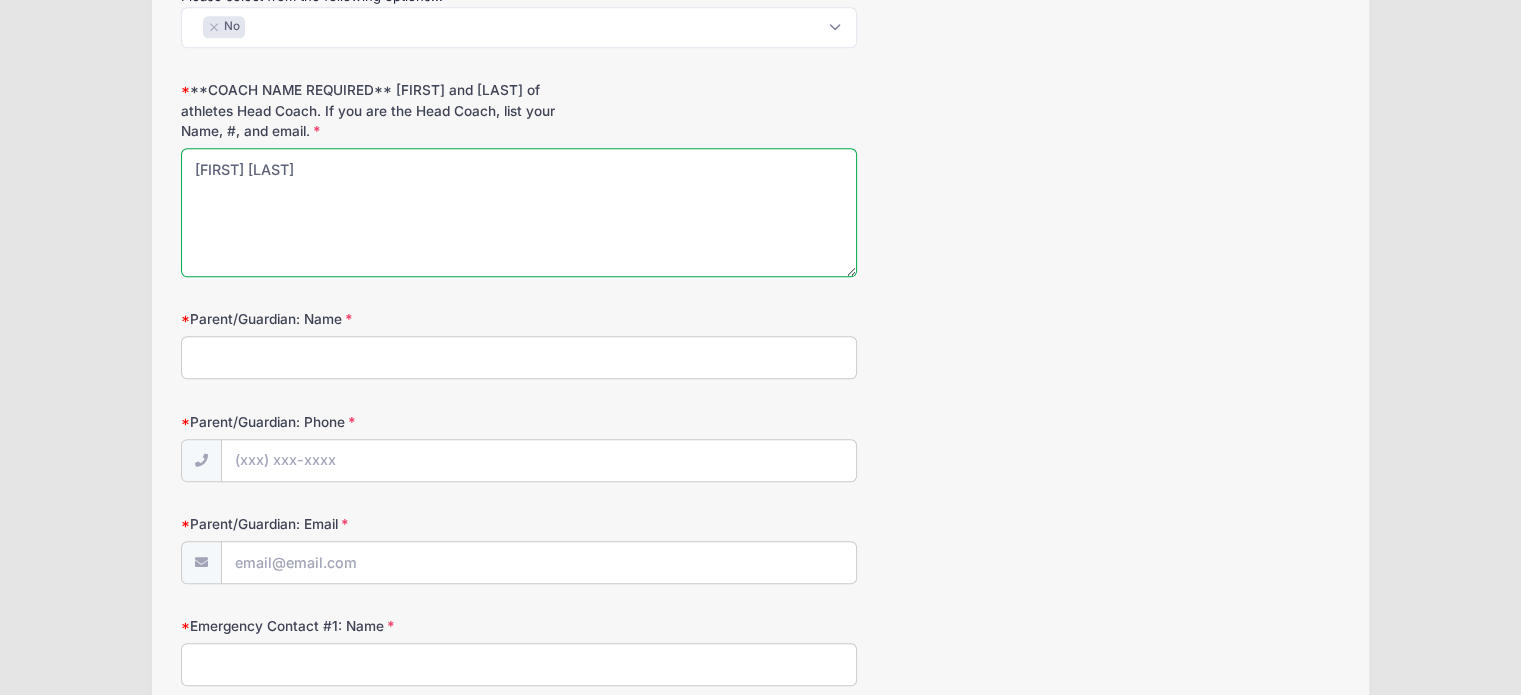 scroll, scrollTop: 1769, scrollLeft: 0, axis: vertical 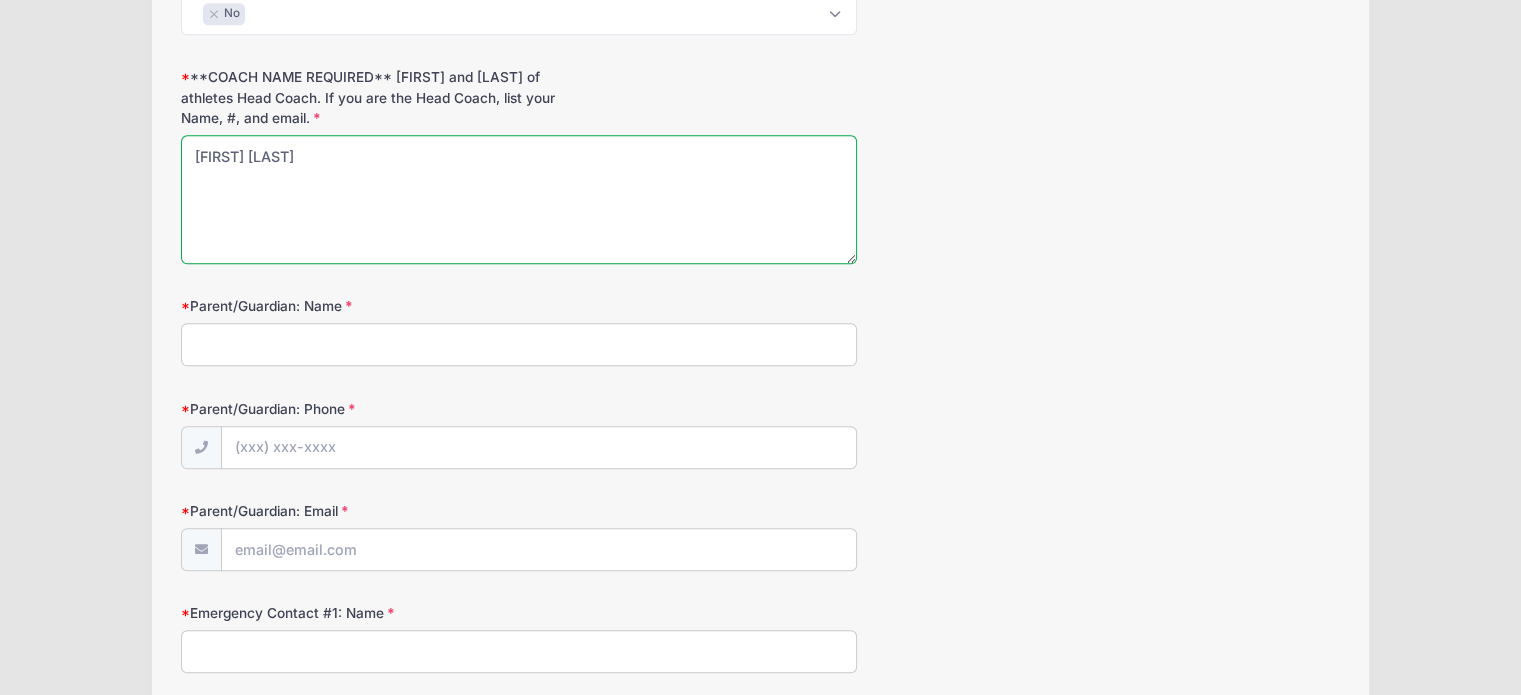 type on "[FIRST] [LAST]" 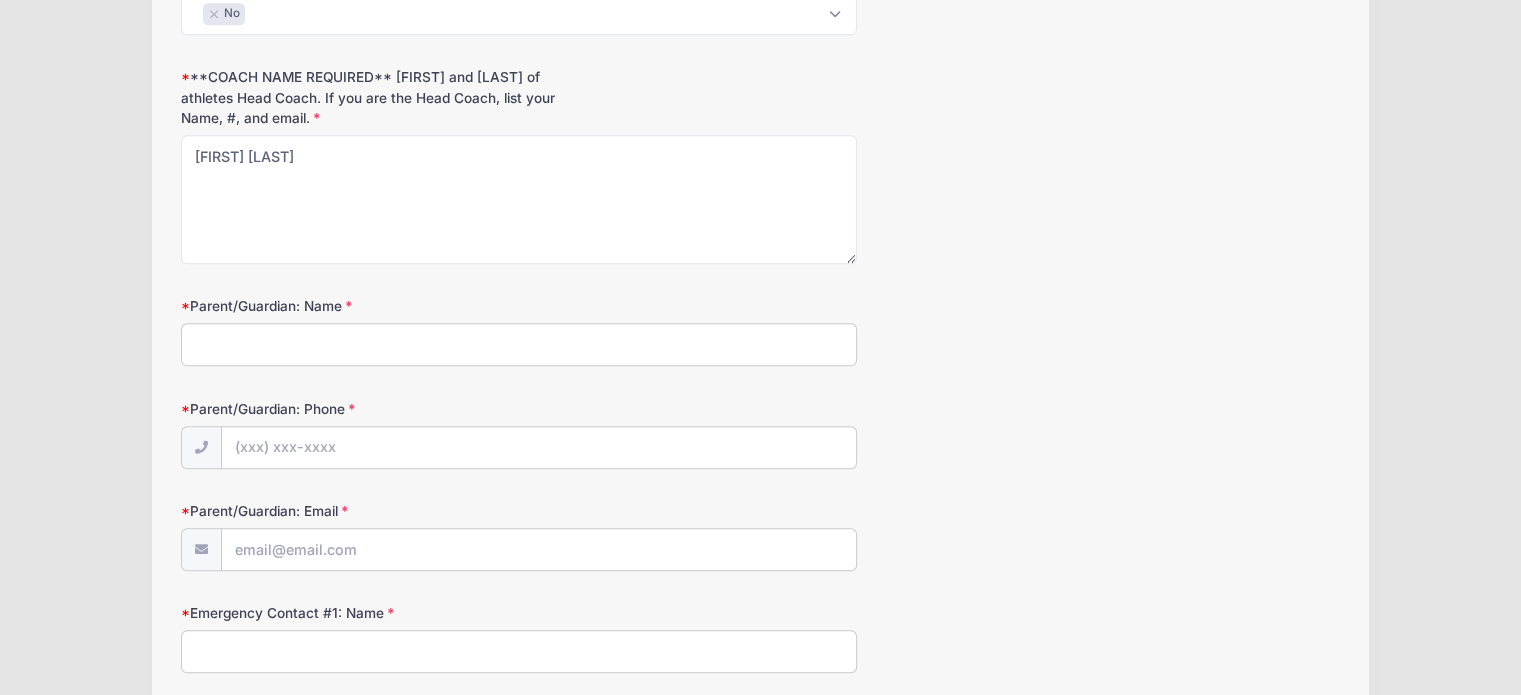 click on "Parent/Guardian: Name" at bounding box center (519, 344) 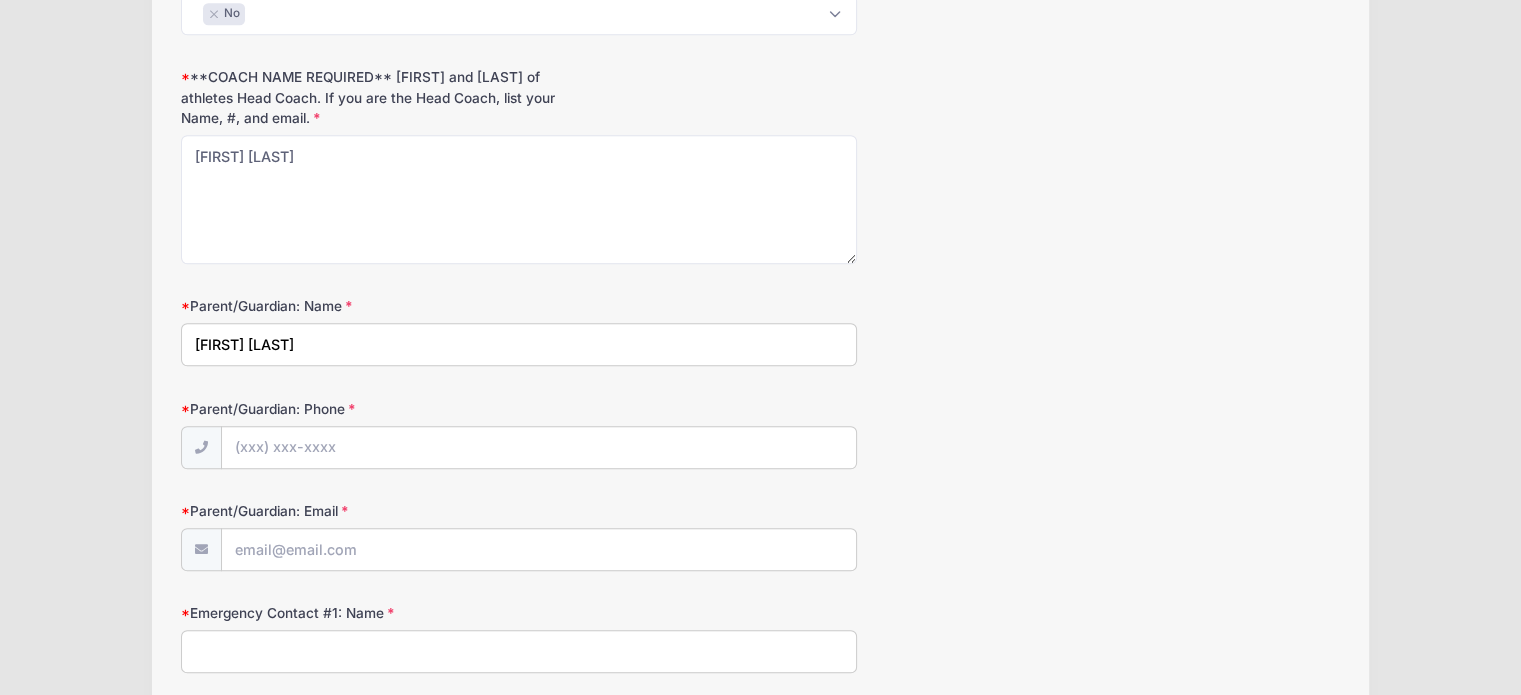 type on "[FIRST] [LAST]" 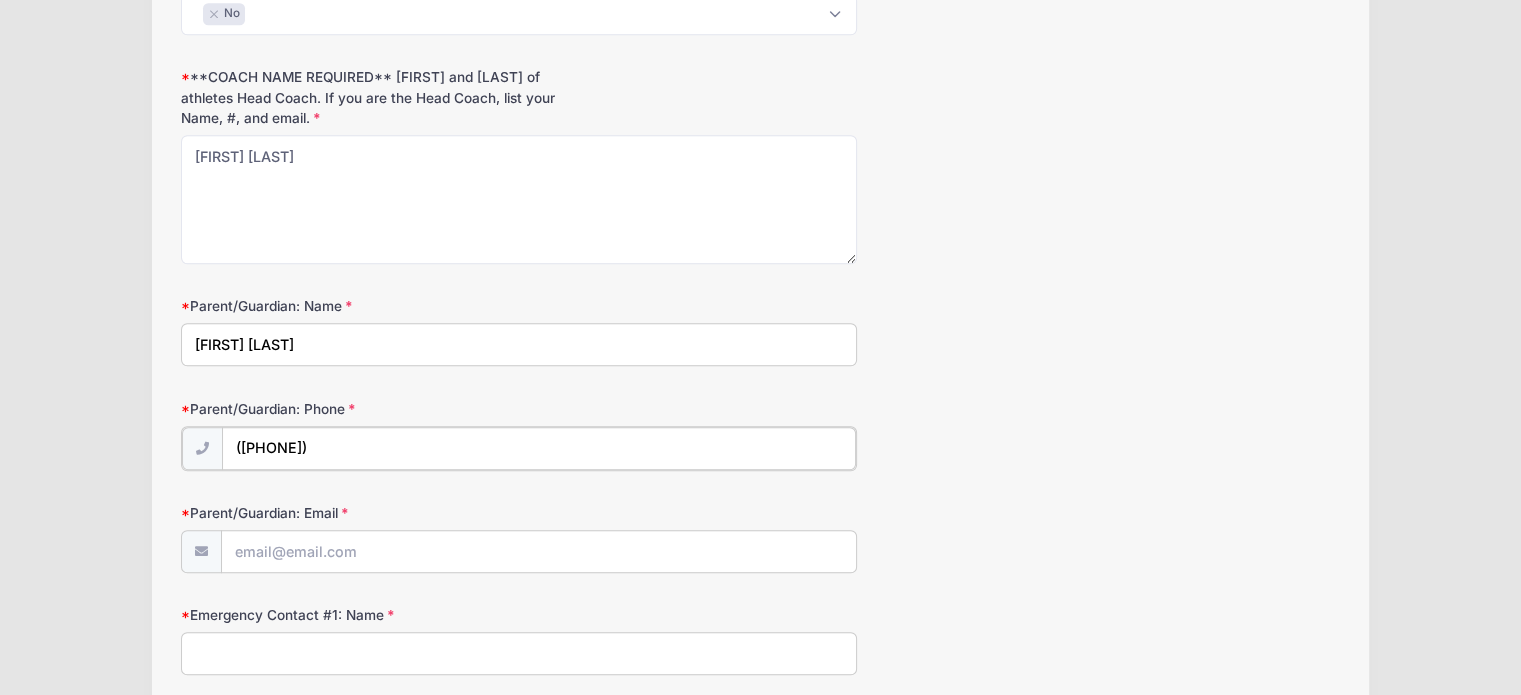 type on "([PHONE])" 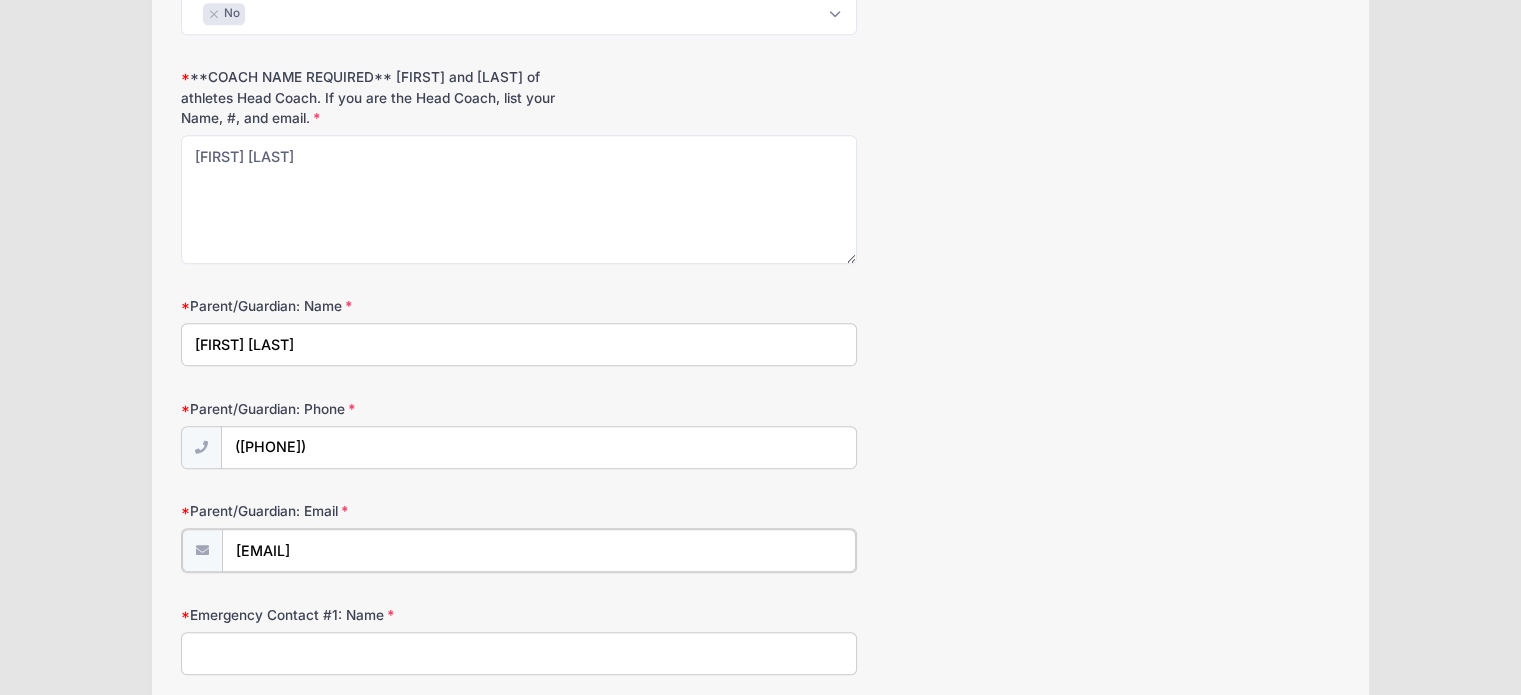type on "[EMAIL]" 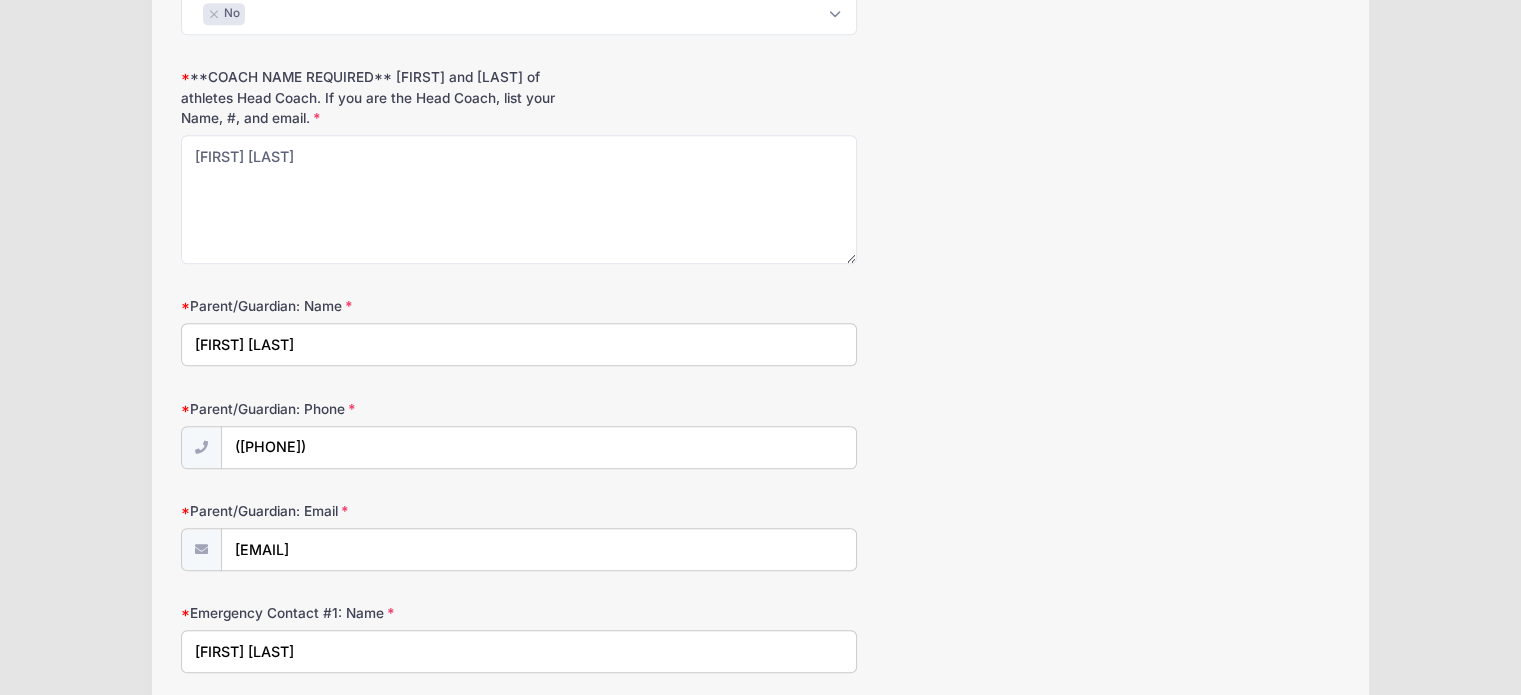 type on "[FIRST] [LAST]" 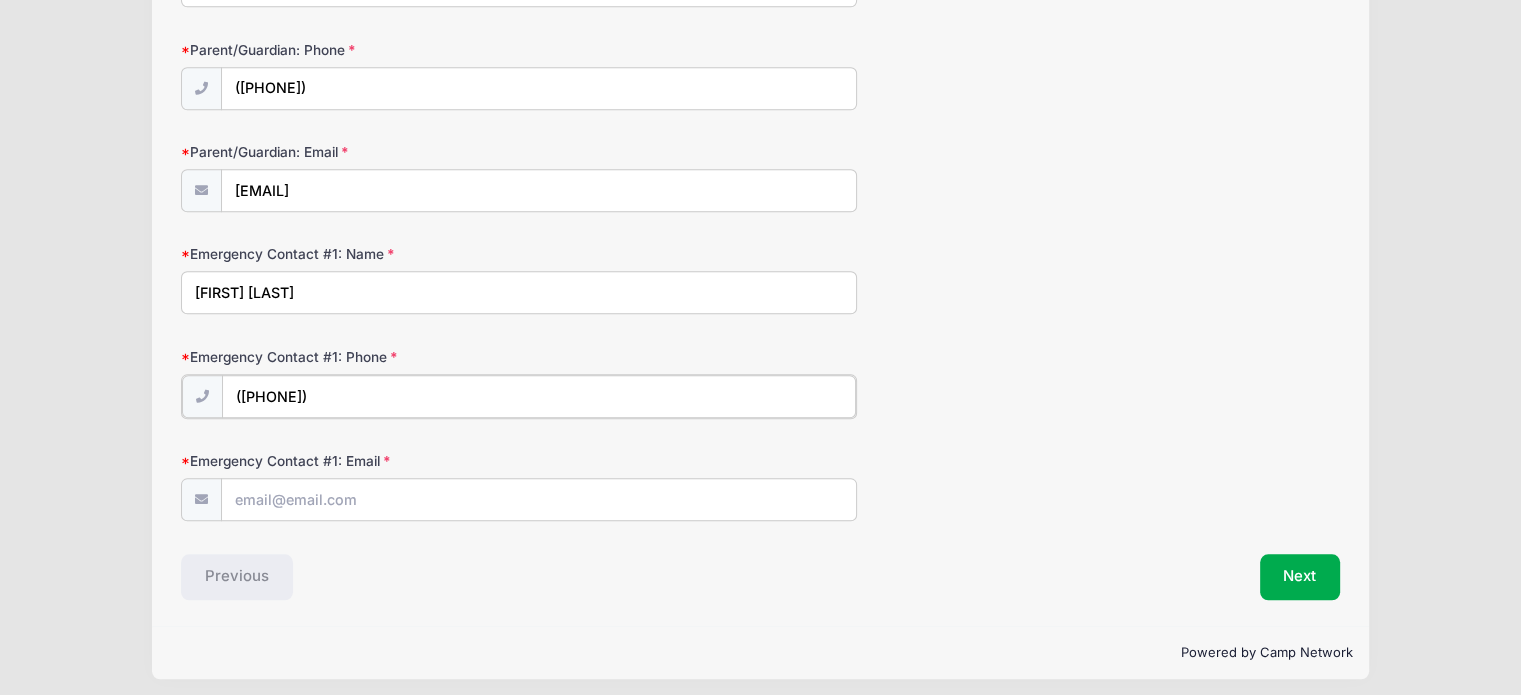 type on "([PHONE])" 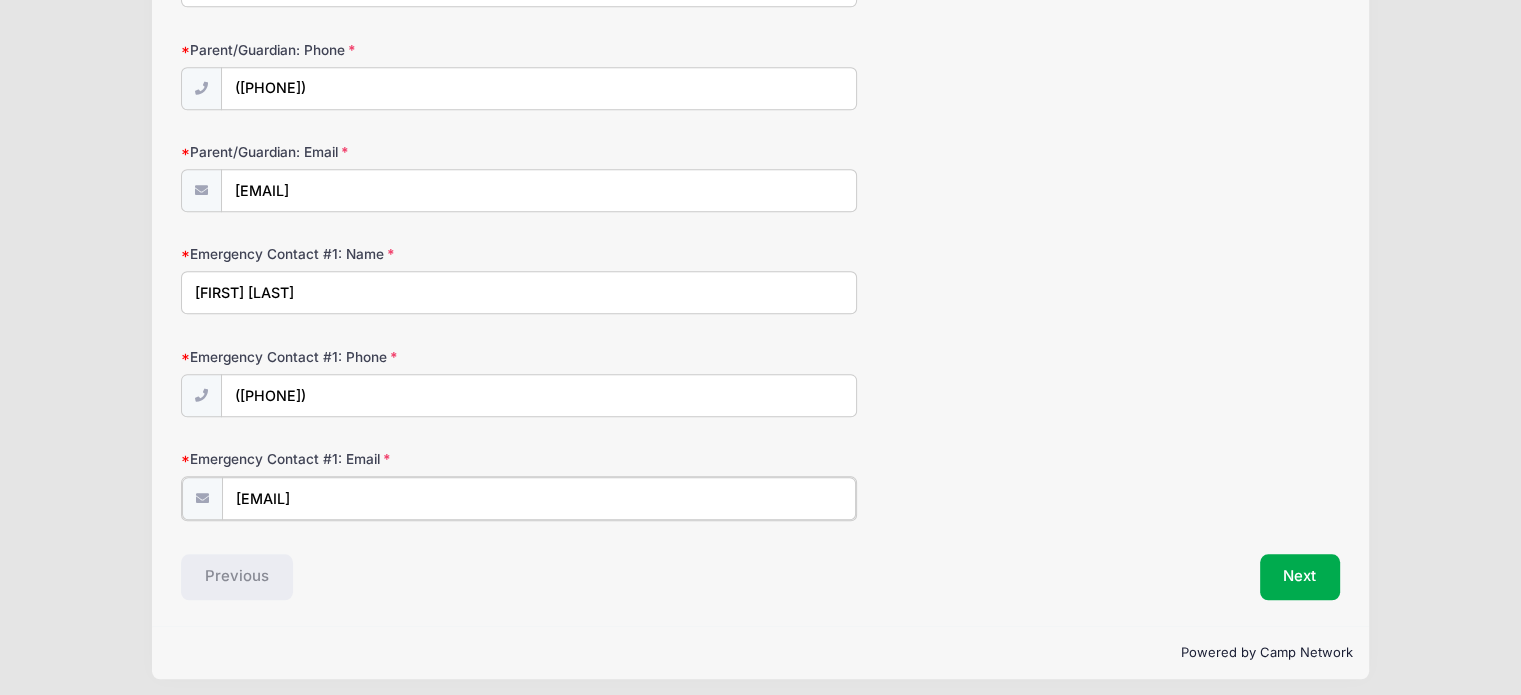 type on "[EMAIL]" 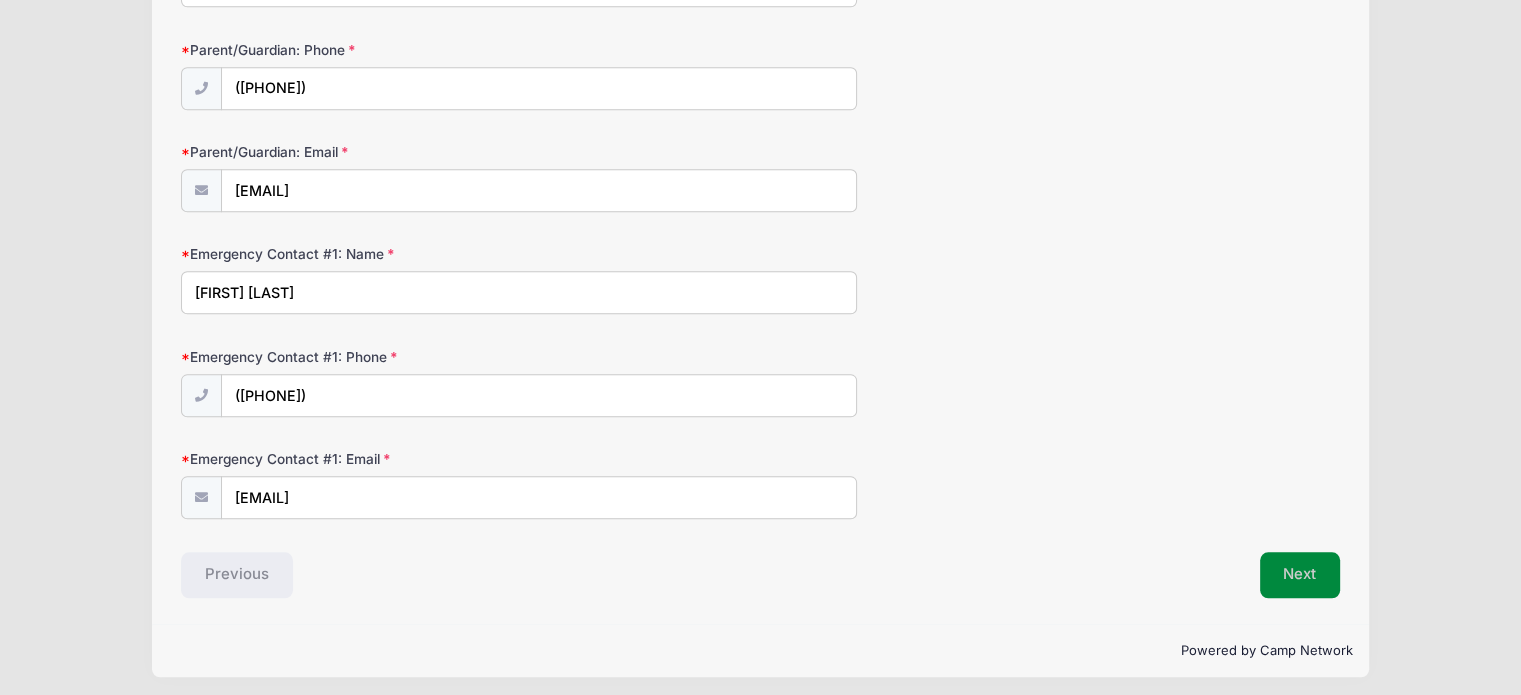 scroll, scrollTop: 2127, scrollLeft: 0, axis: vertical 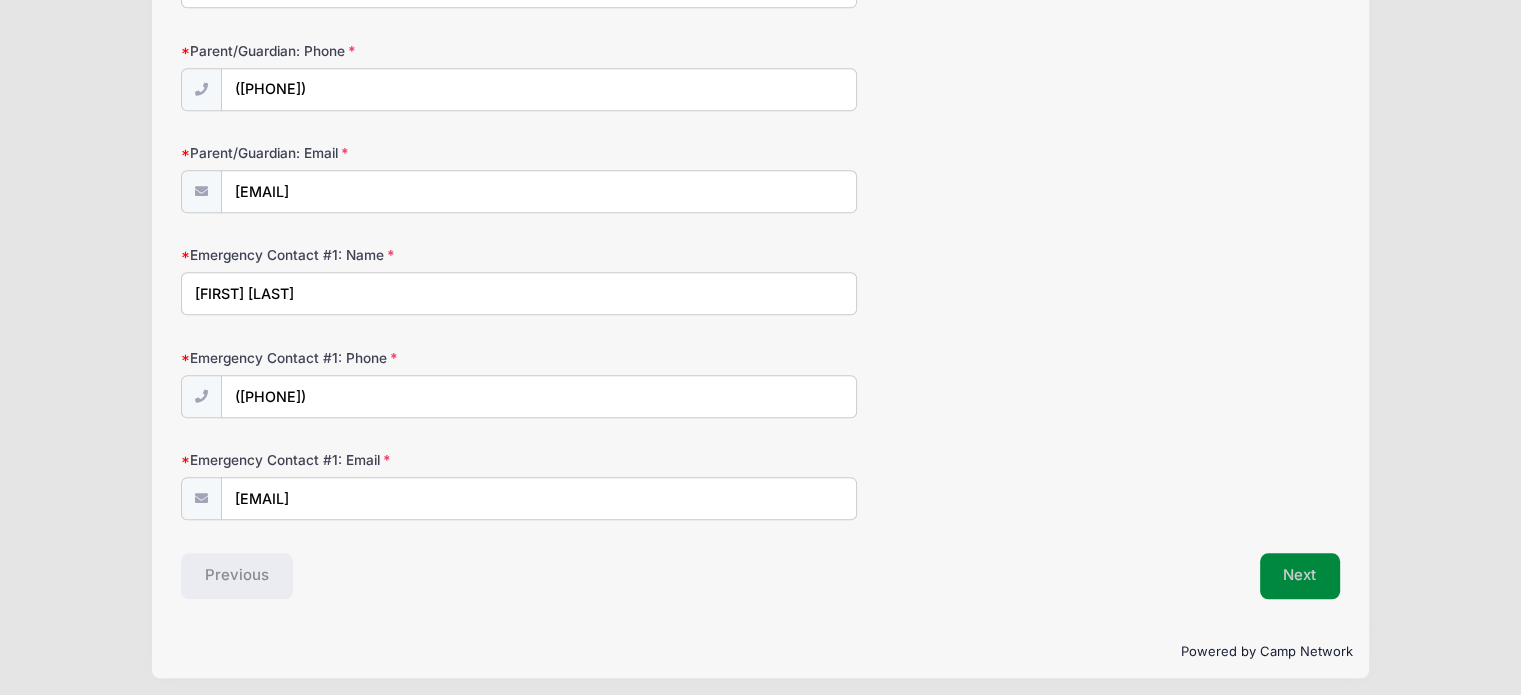 type 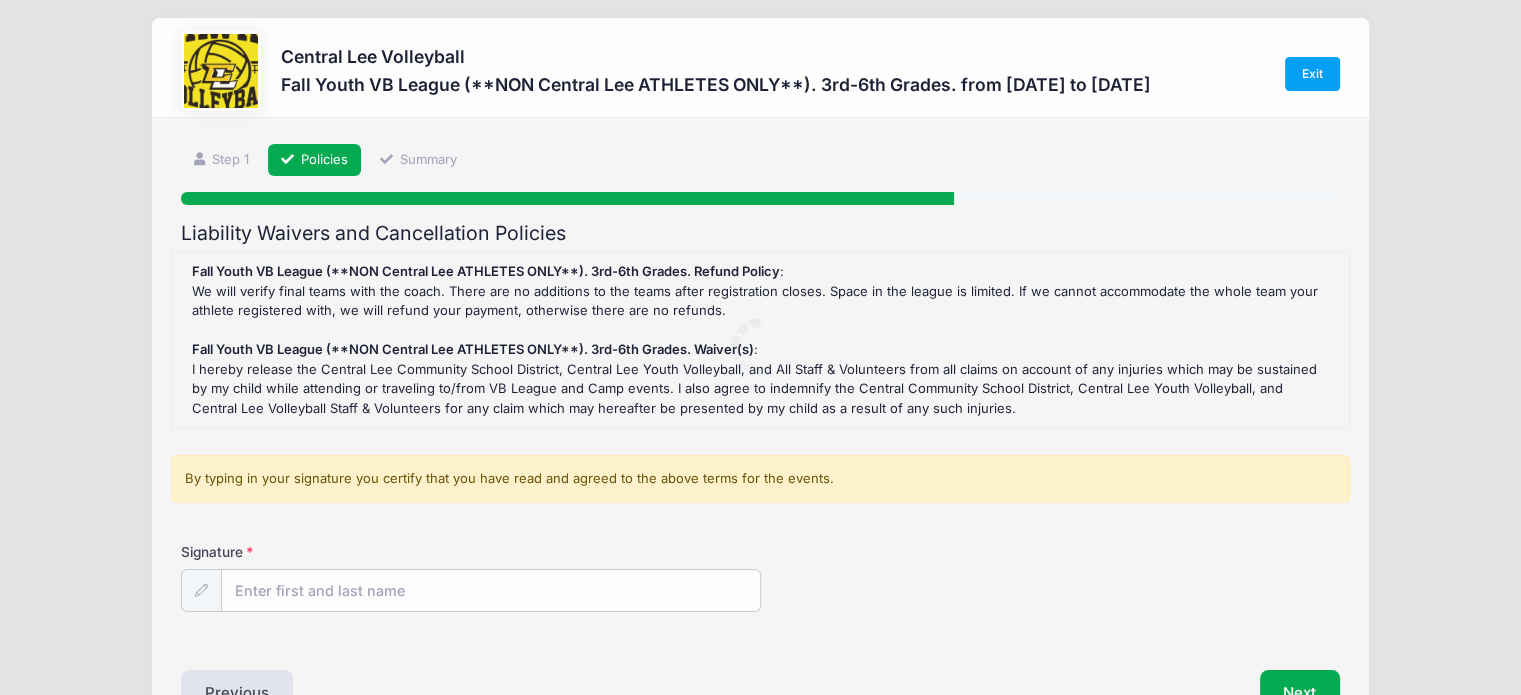 scroll, scrollTop: 0, scrollLeft: 0, axis: both 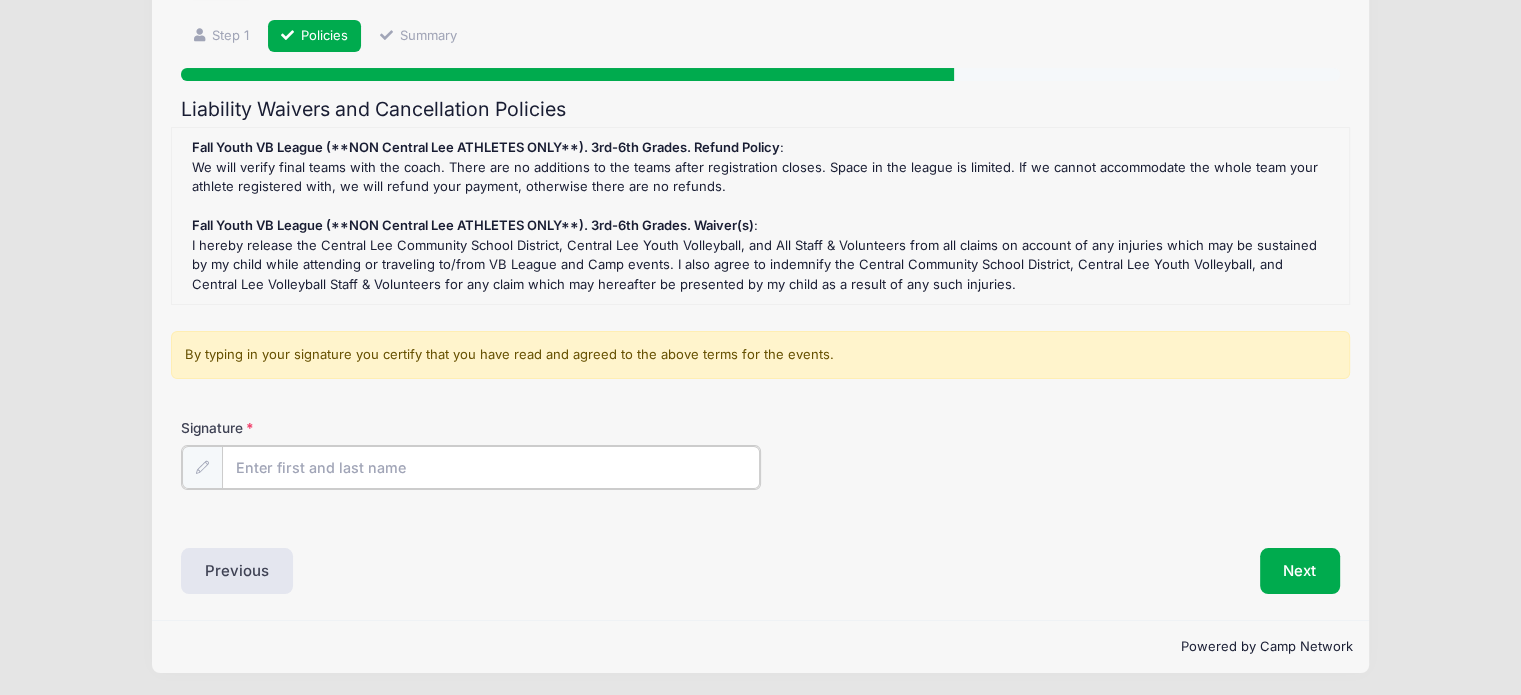 click on "Signature" at bounding box center [491, 467] 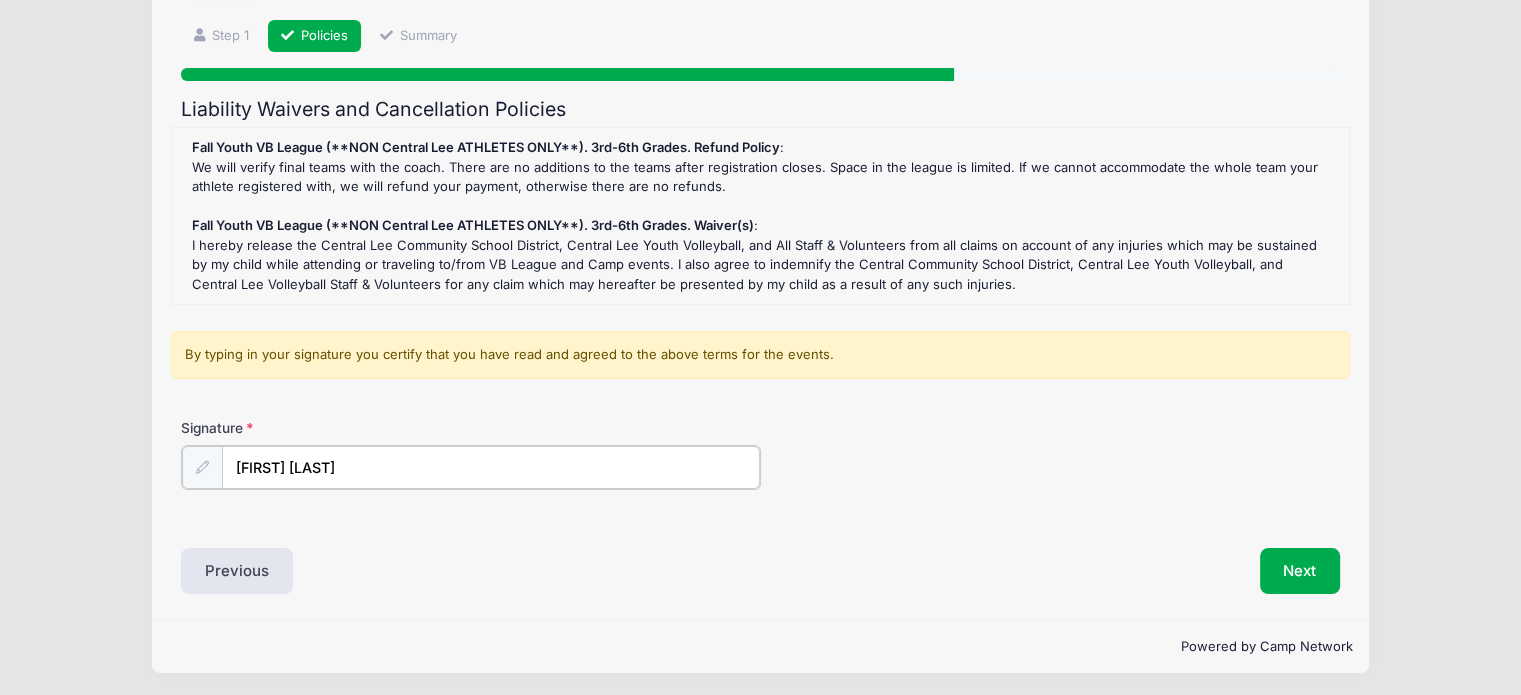 type on "[FIRST] [LAST]" 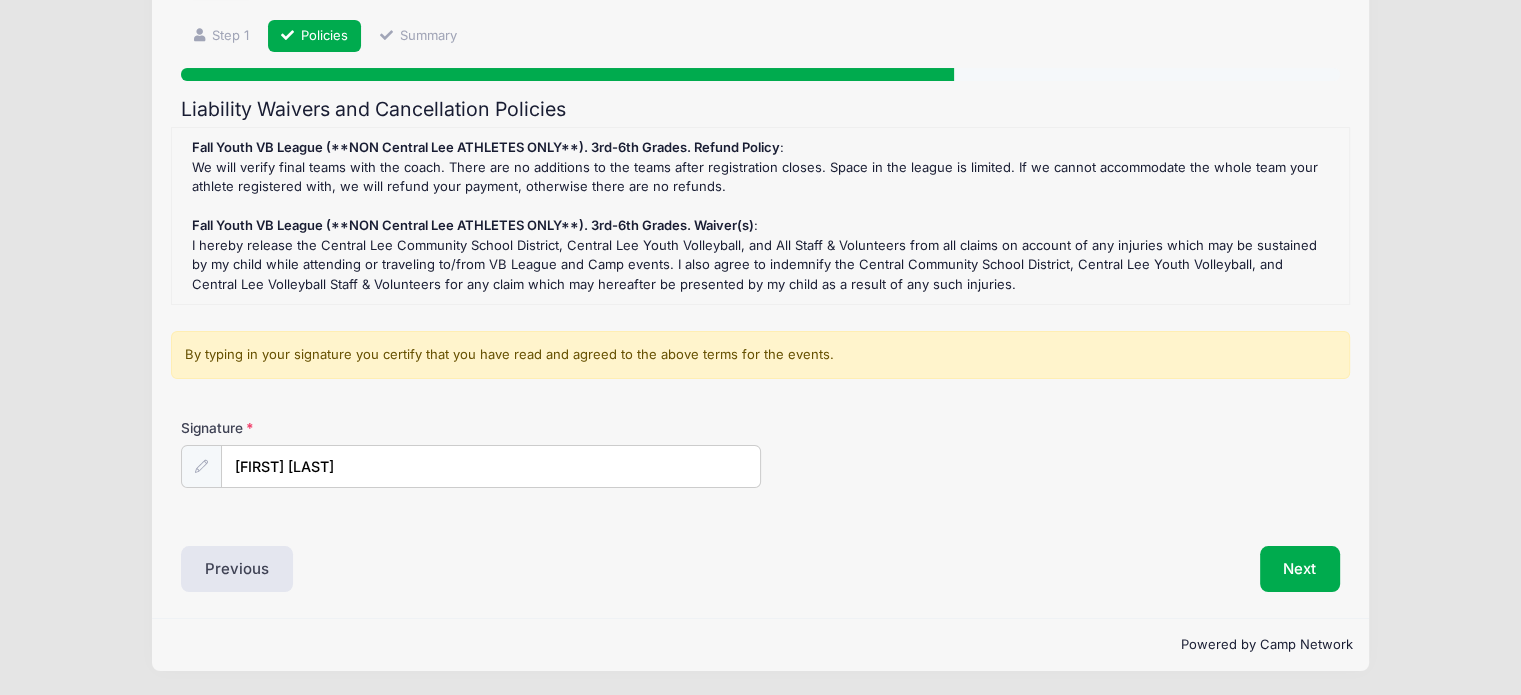 click on "Liability Waivers and Cancellation Policies
Fall Youth VB League (**NON Central Lee ATHLETES ONLY**). 3rd-6th Grades. Refund Policy :
We will verify final teams with the coach. There are no additions to the teams after registration closes.  Space in the league is limited.  If we cannot accommodate the whole team your athlete registered with, we will refund your payment, otherwise there are no refunds.
Fall Youth VB League (**NON Central Lee ATHLETES ONLY**). 3rd-6th Grades. Waiver(s) :
By typing in your signature you certify that you have read and agreed to the above terms for the events.
Signature
[FIRST] [LAST] Previous" at bounding box center [760, 345] 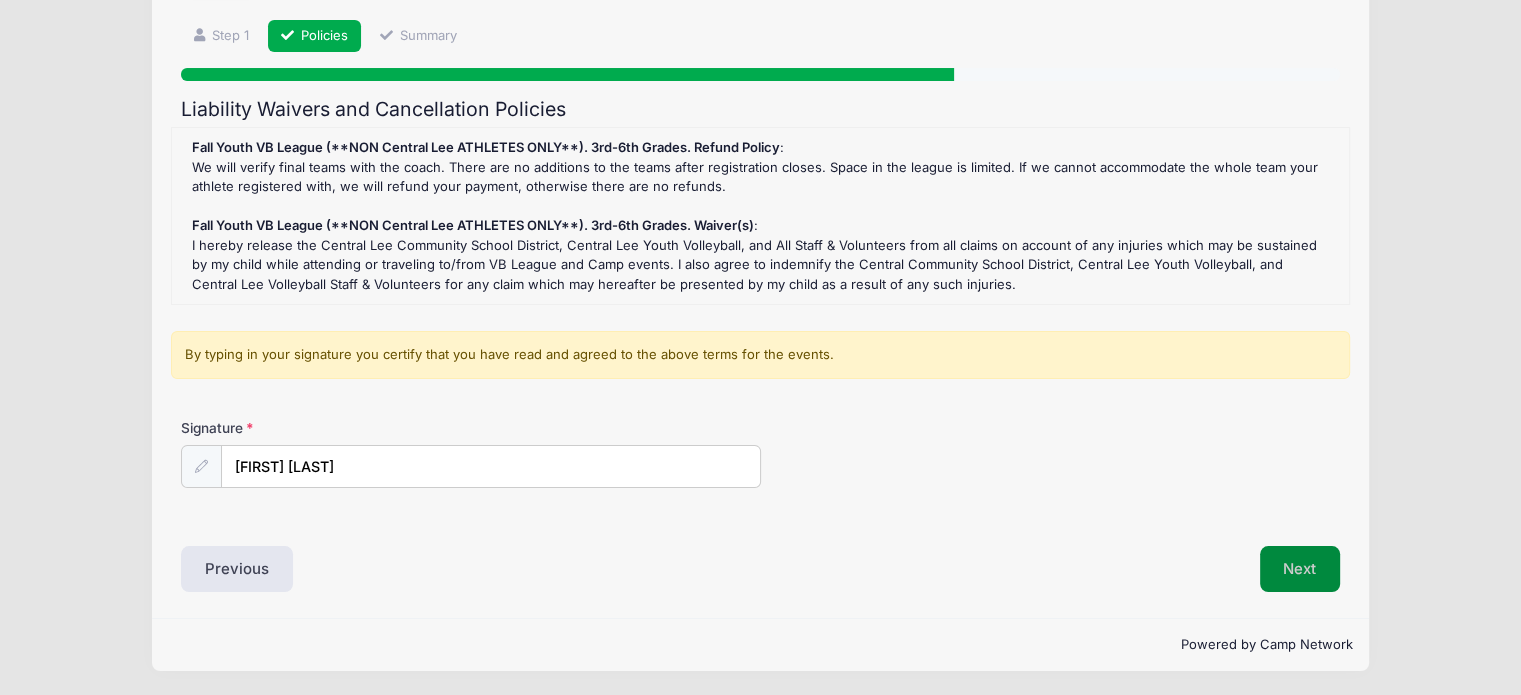 click on "Next" at bounding box center [1300, 569] 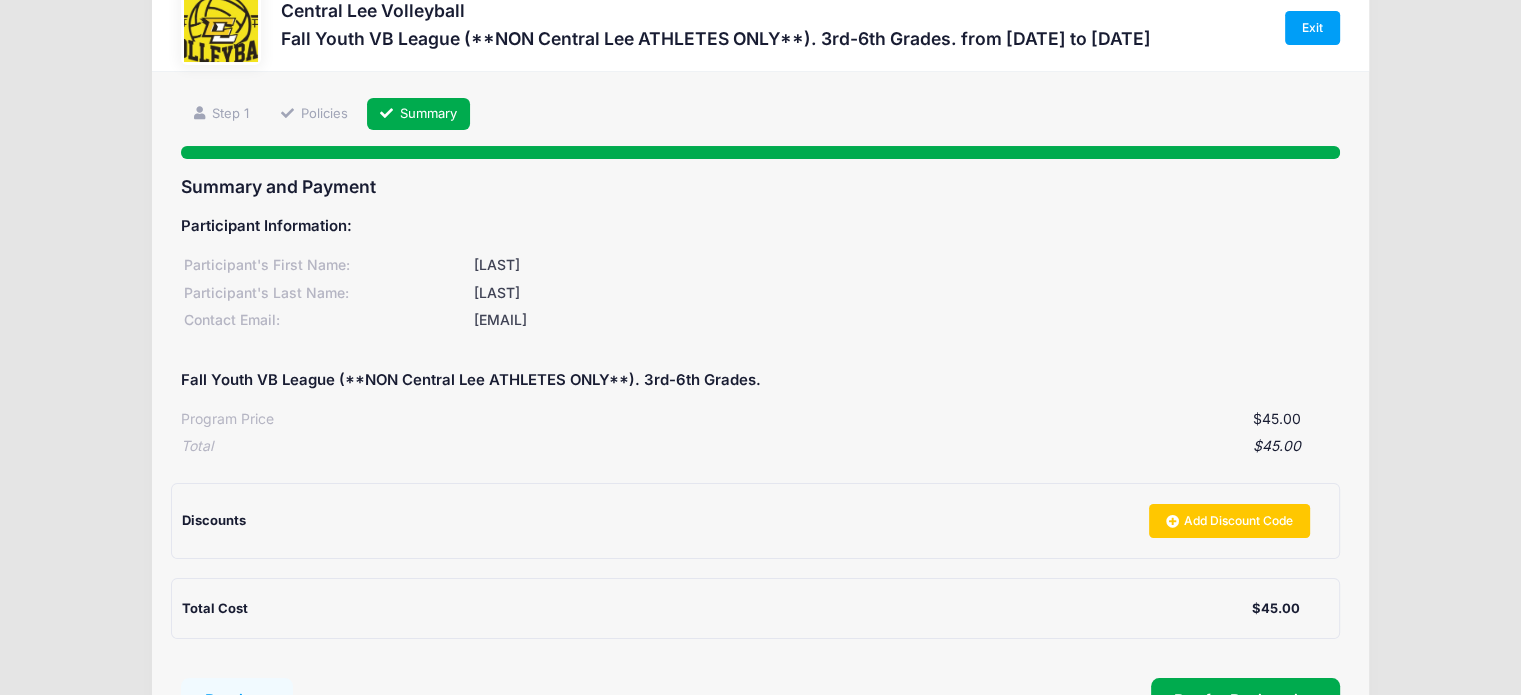 scroll, scrollTop: 0, scrollLeft: 0, axis: both 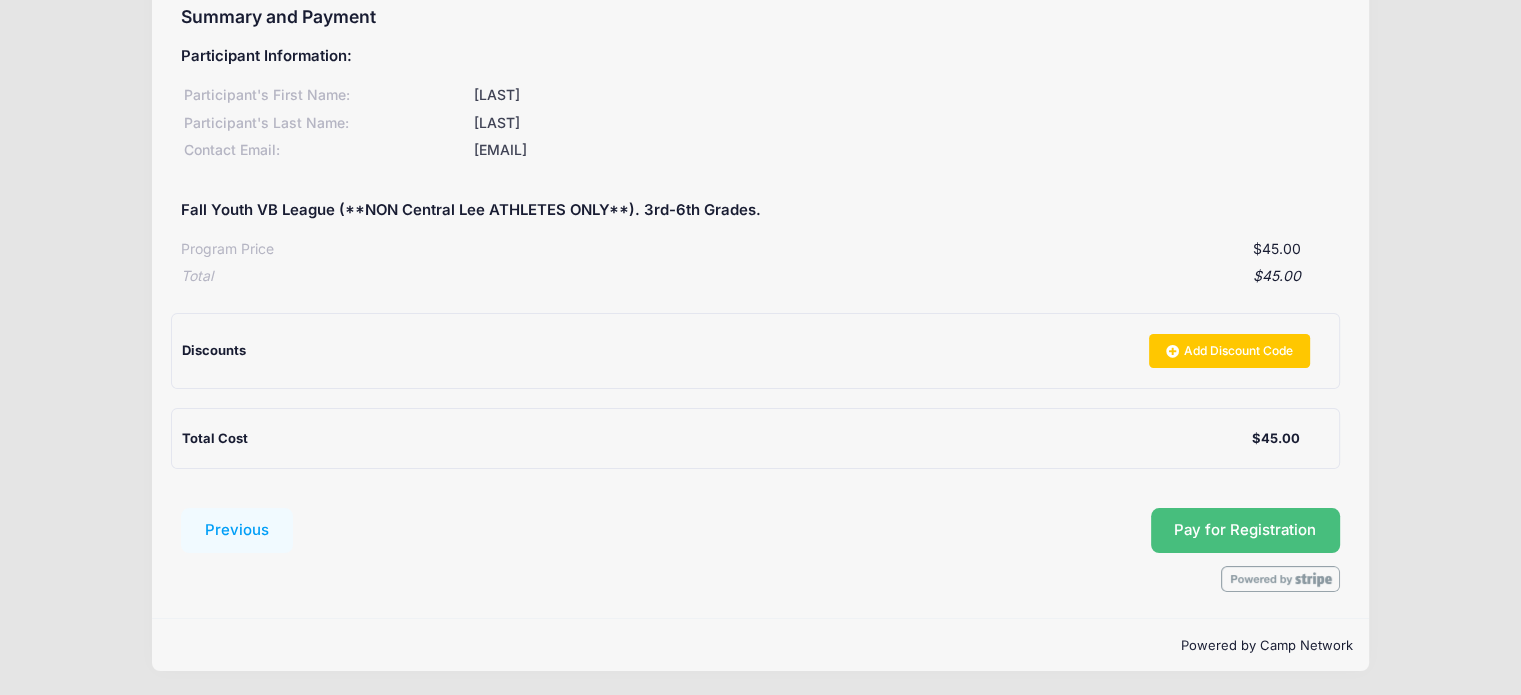 click on "Pay for Registration" at bounding box center [1245, 530] 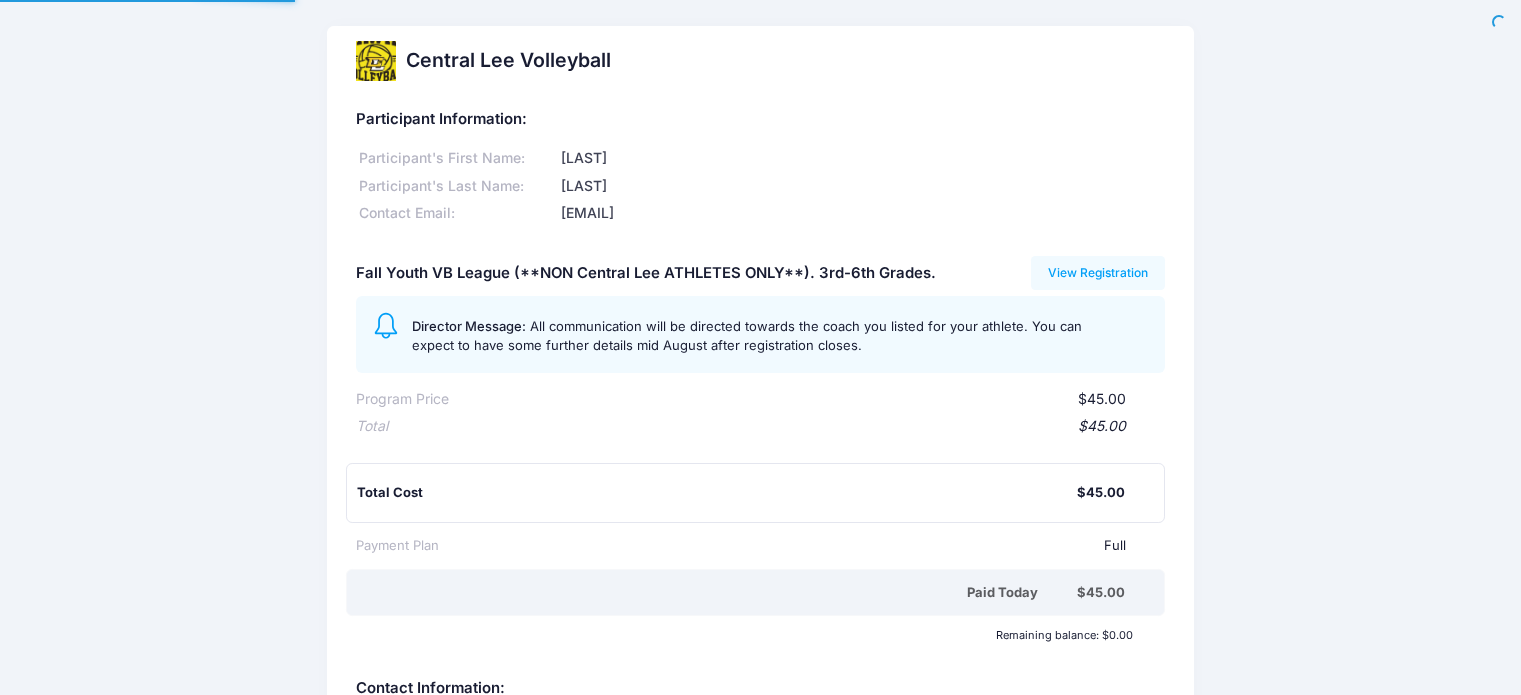 scroll, scrollTop: 0, scrollLeft: 0, axis: both 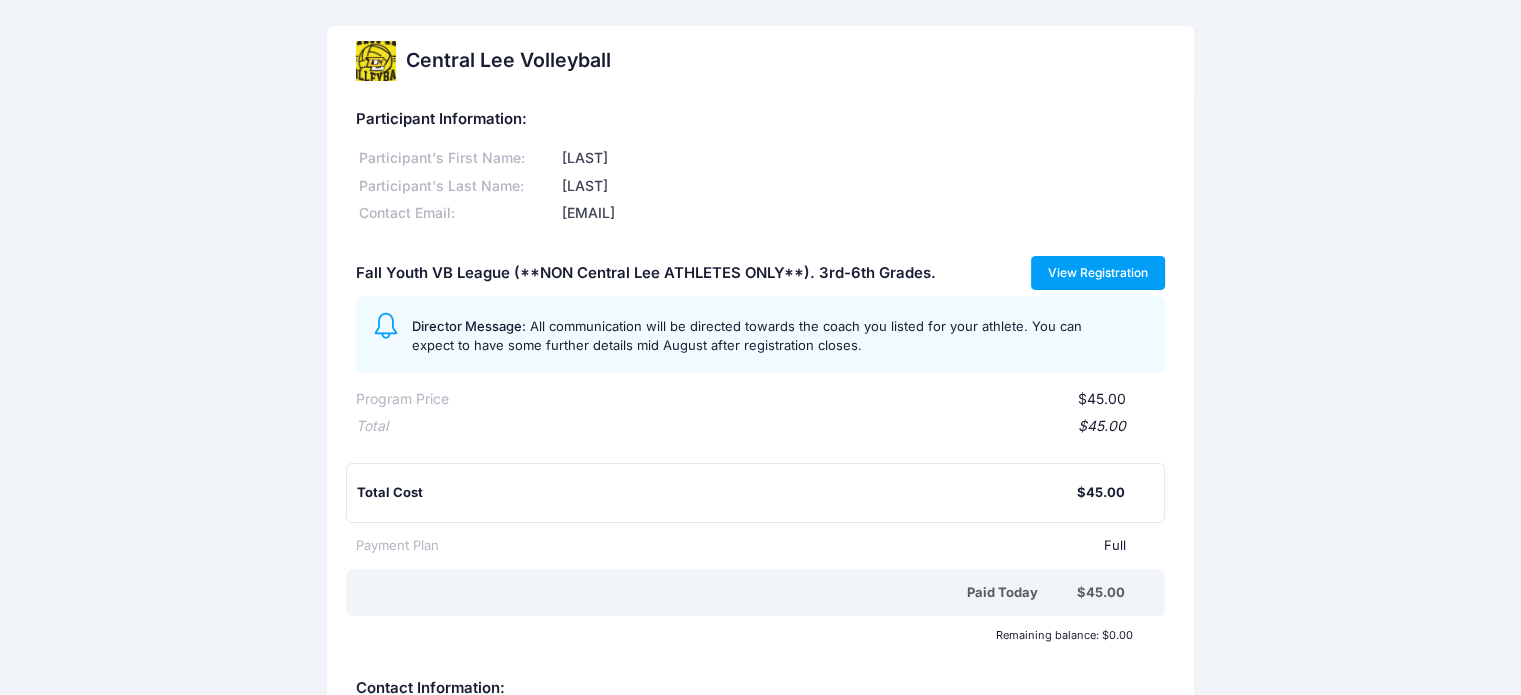 click on "View Registration" at bounding box center [1098, 273] 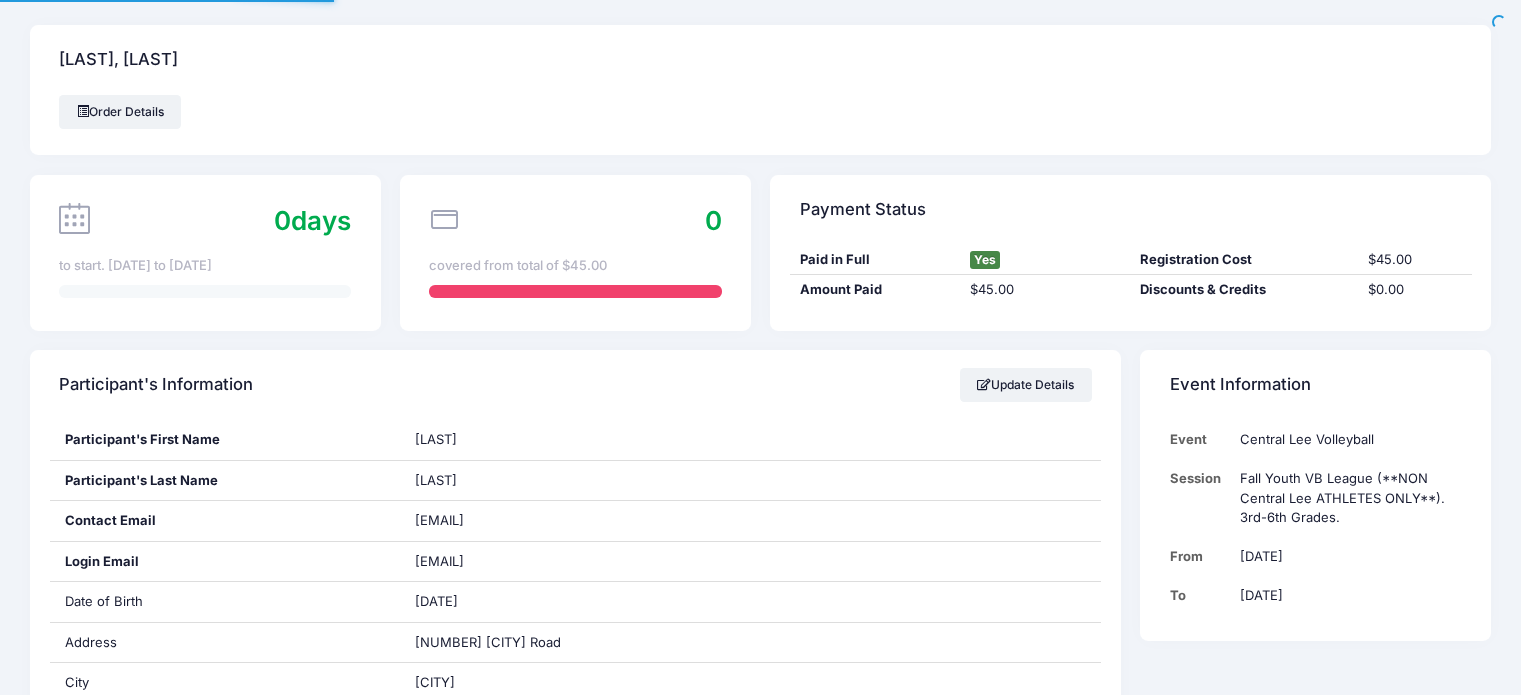 scroll, scrollTop: 0, scrollLeft: 0, axis: both 